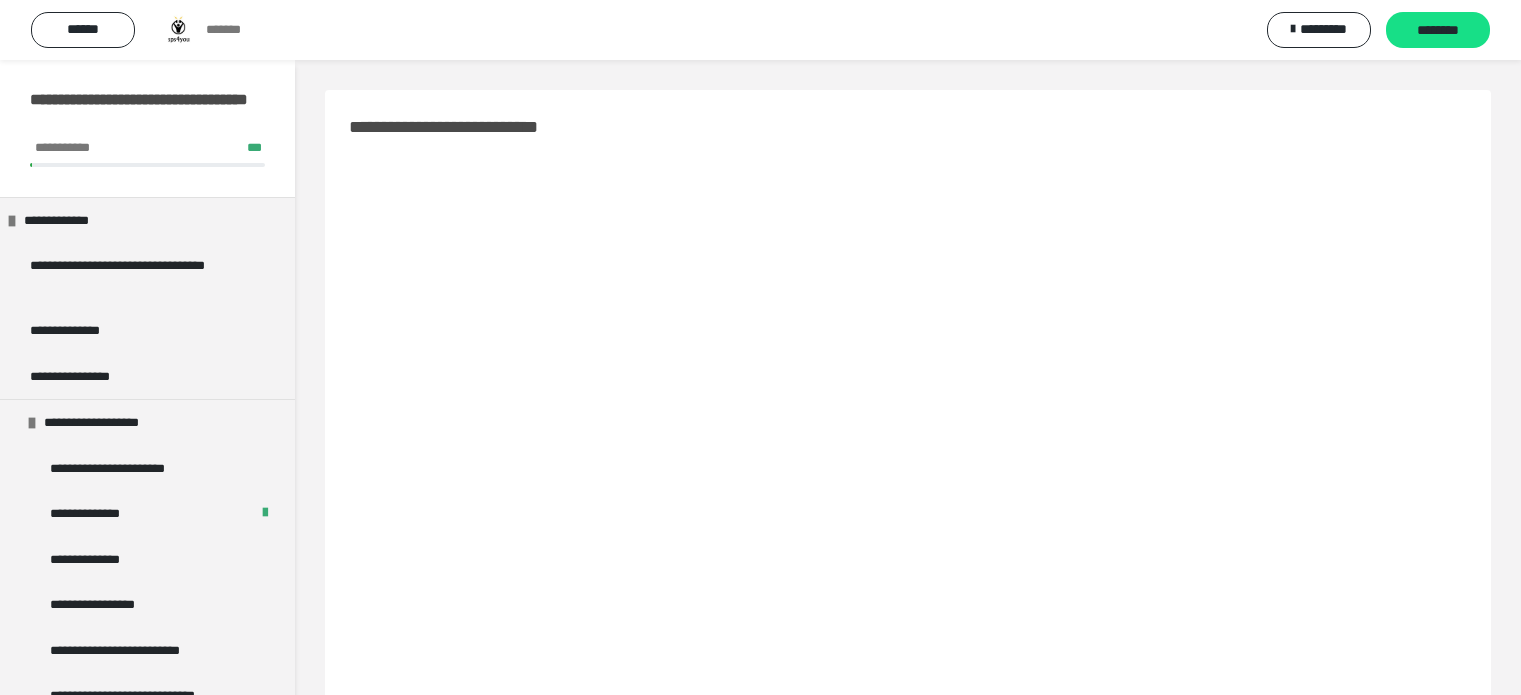 scroll, scrollTop: 330, scrollLeft: 0, axis: vertical 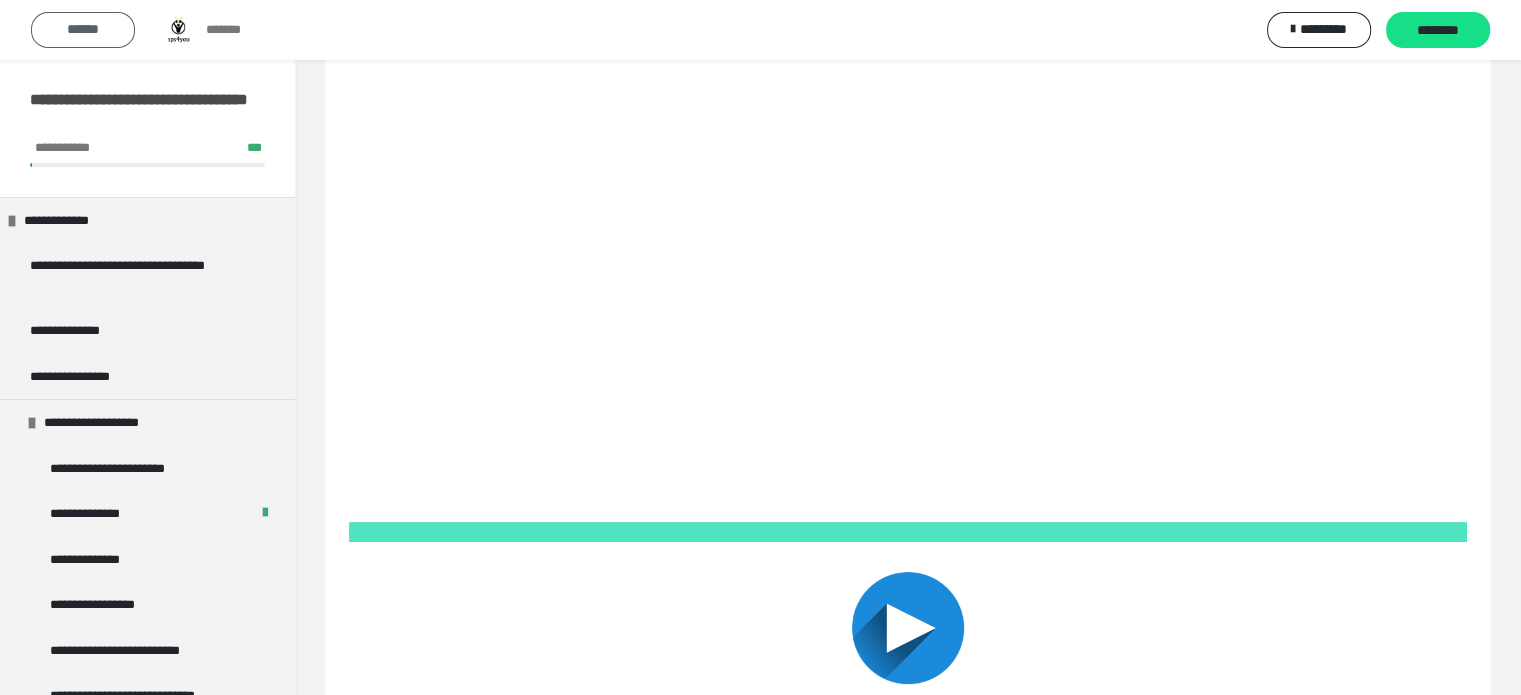 click on "******" at bounding box center [83, 29] 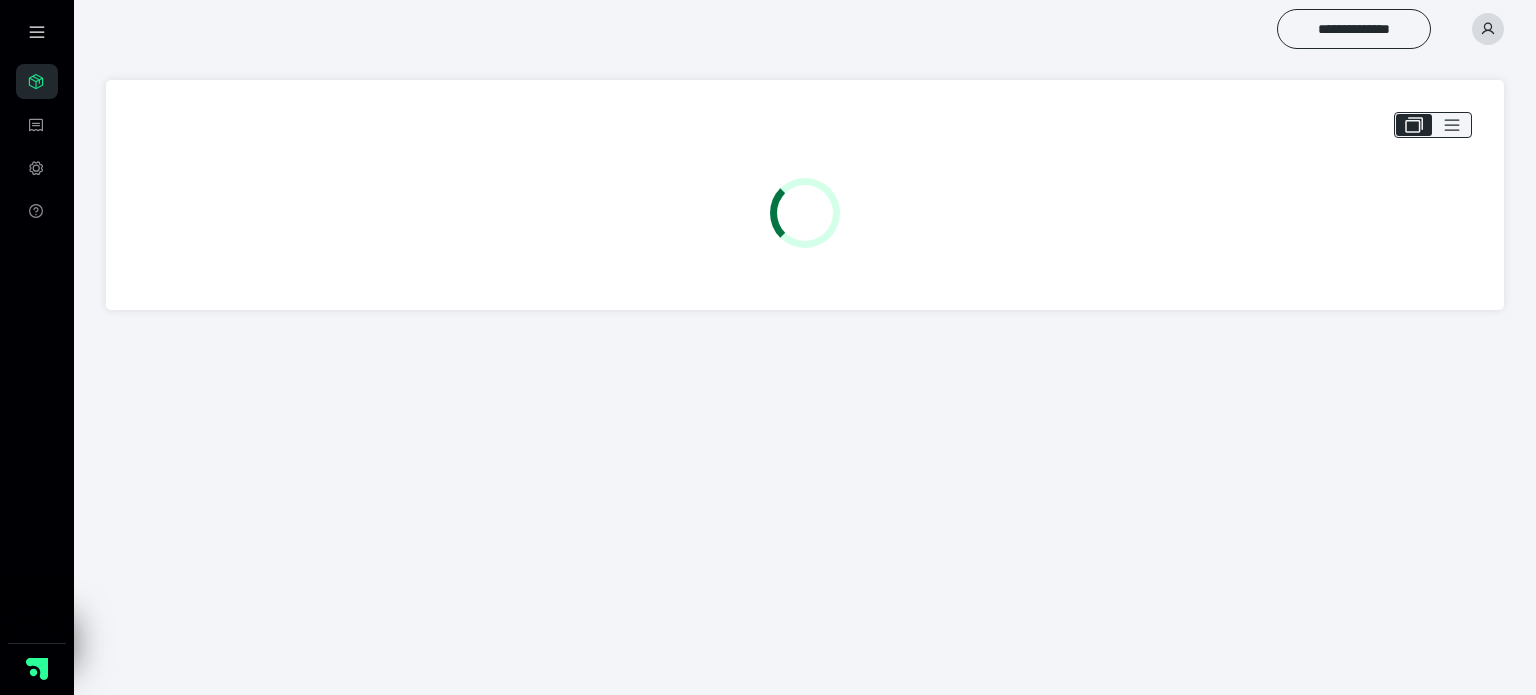 scroll, scrollTop: 0, scrollLeft: 0, axis: both 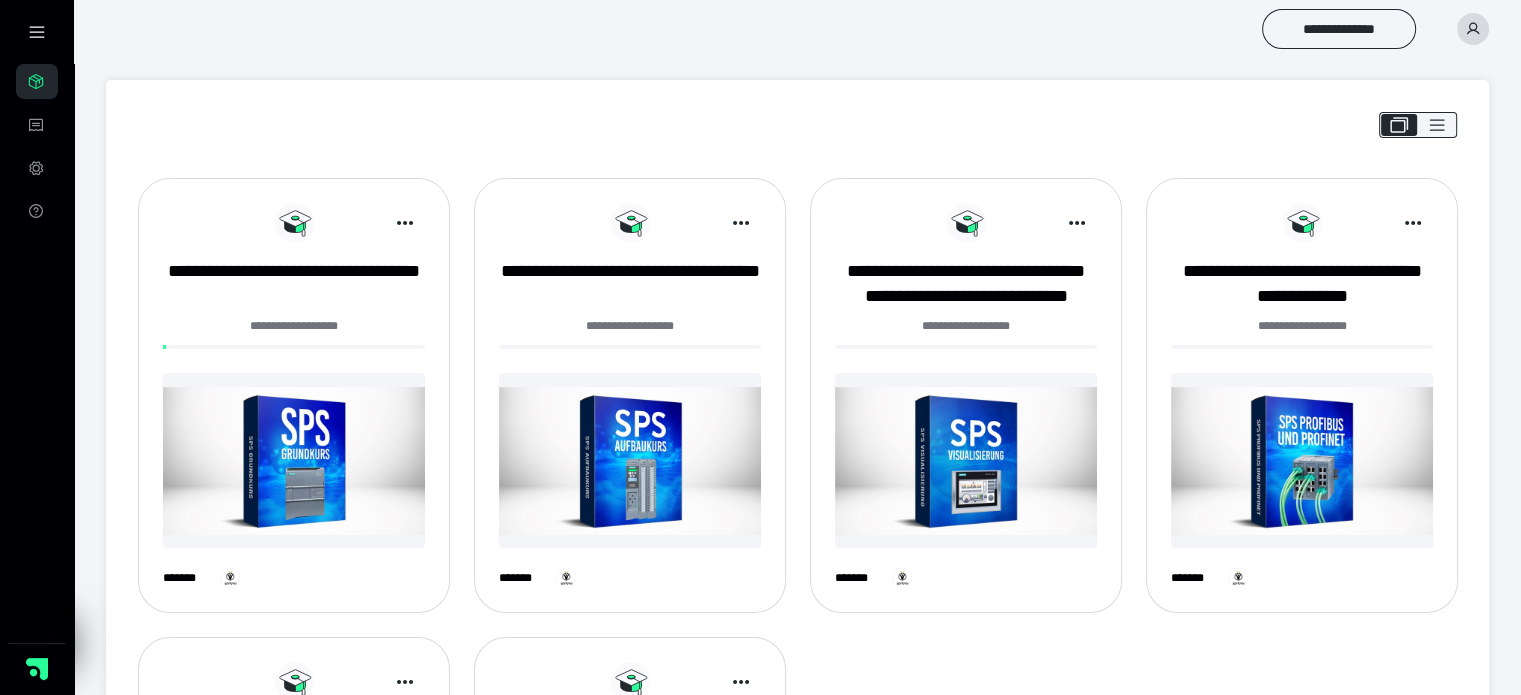 click at bounding box center (630, 460) 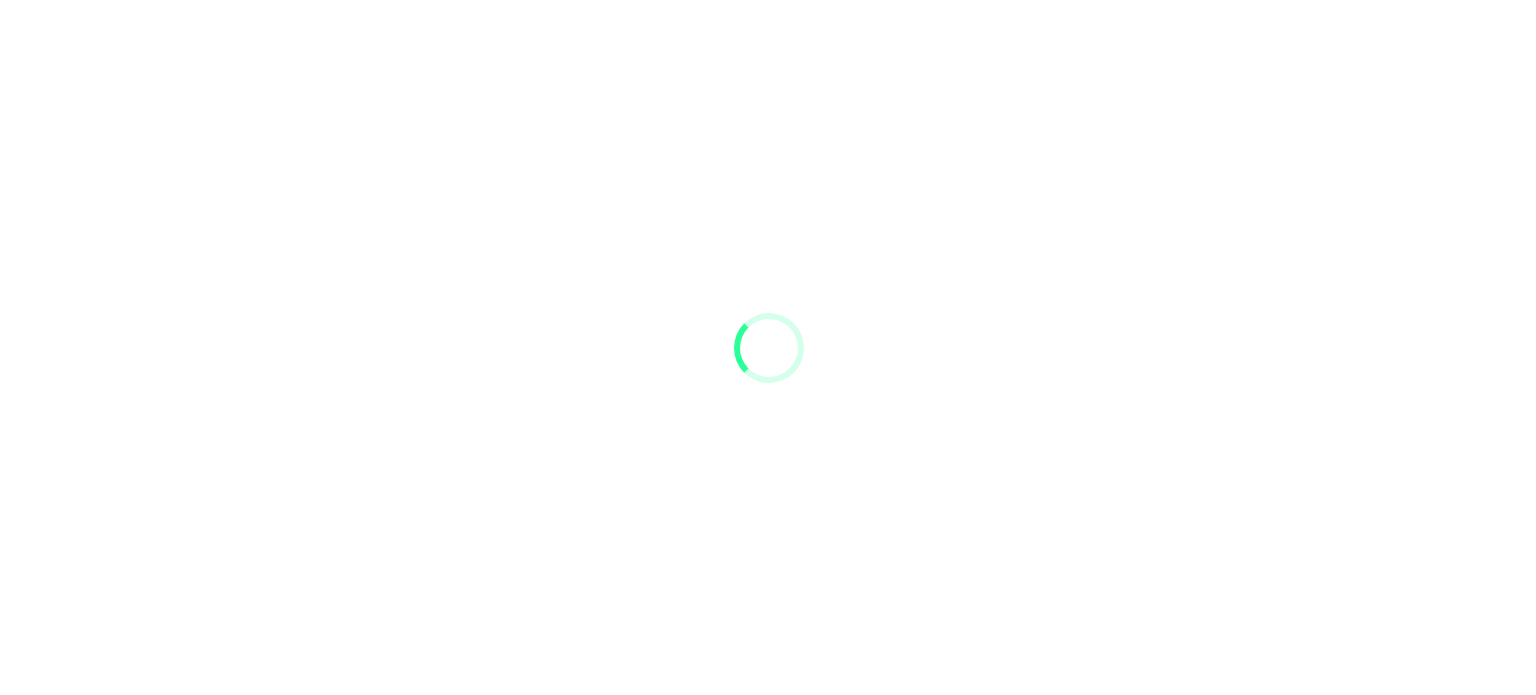 scroll, scrollTop: 0, scrollLeft: 0, axis: both 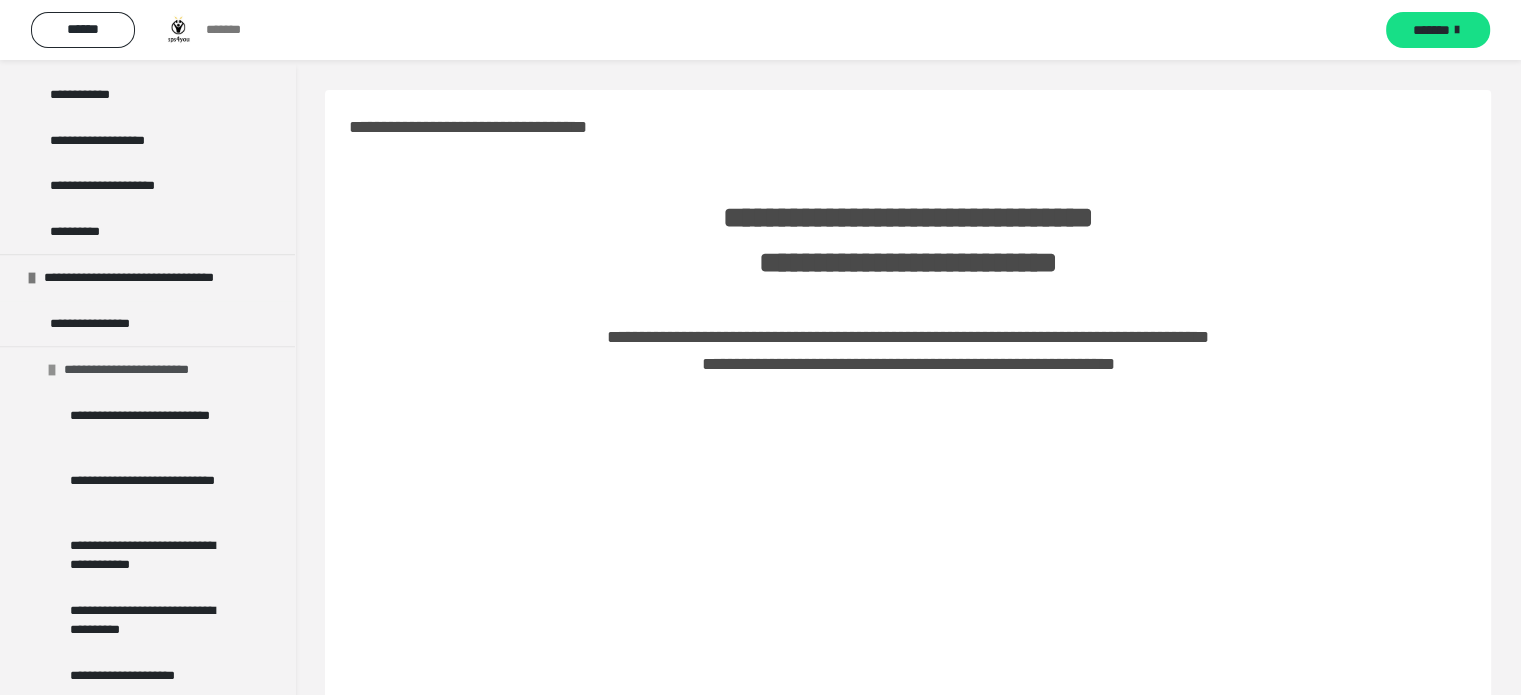 click on "**********" at bounding box center (145, 370) 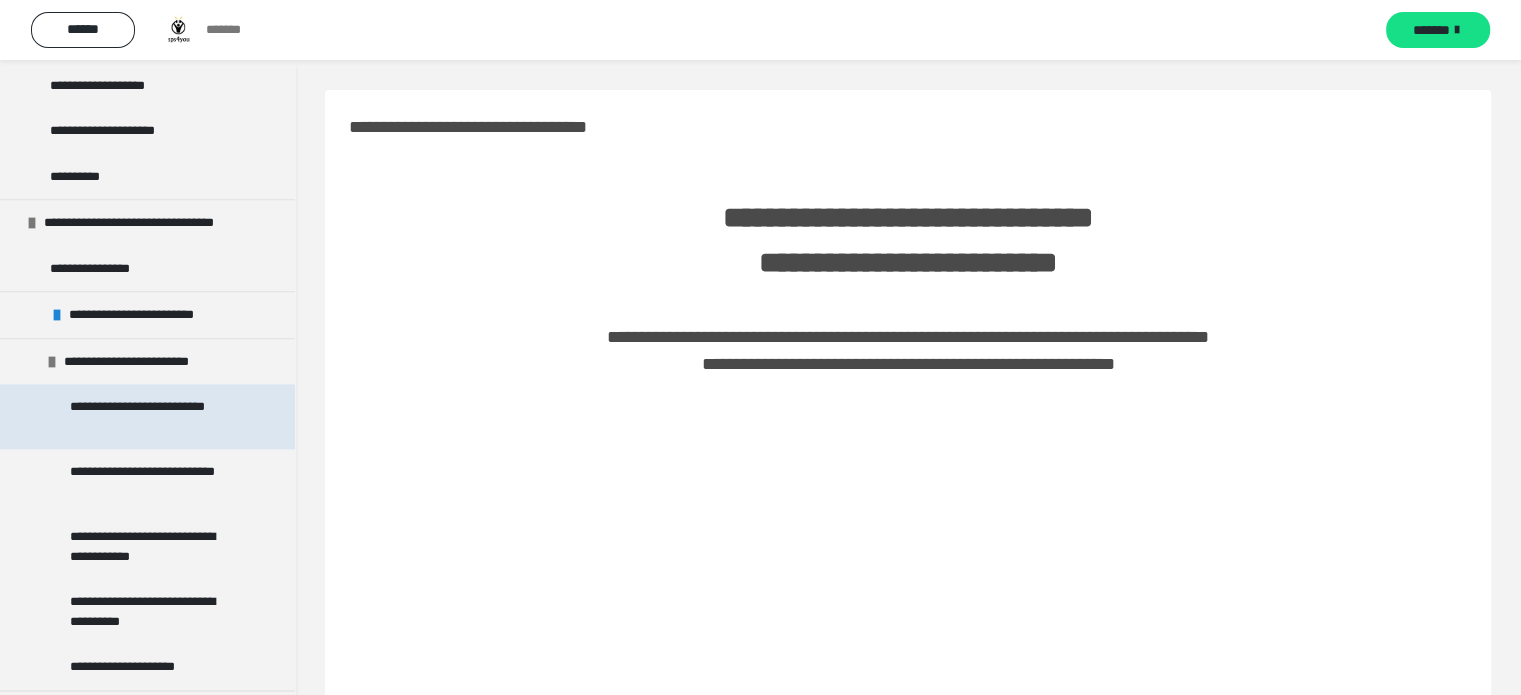 scroll, scrollTop: 2400, scrollLeft: 0, axis: vertical 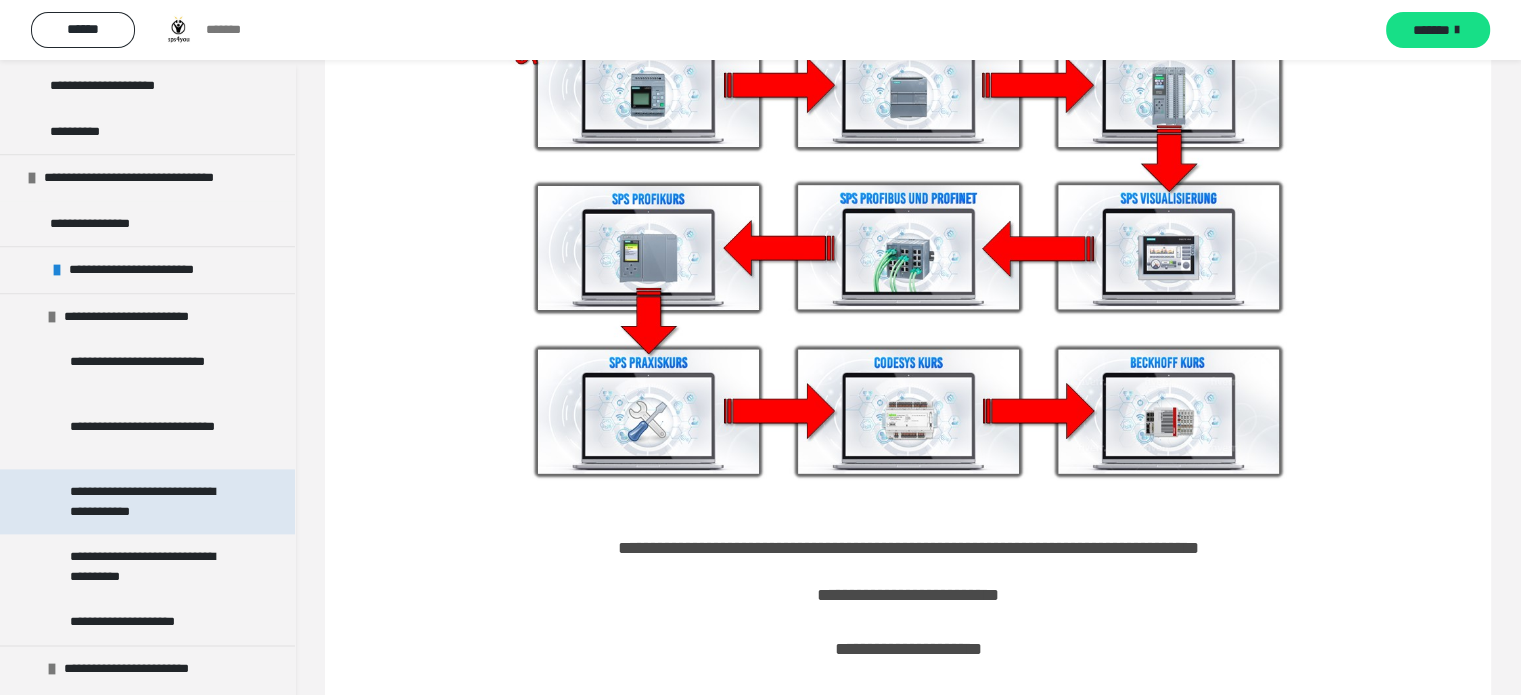 click on "**********" at bounding box center (152, 501) 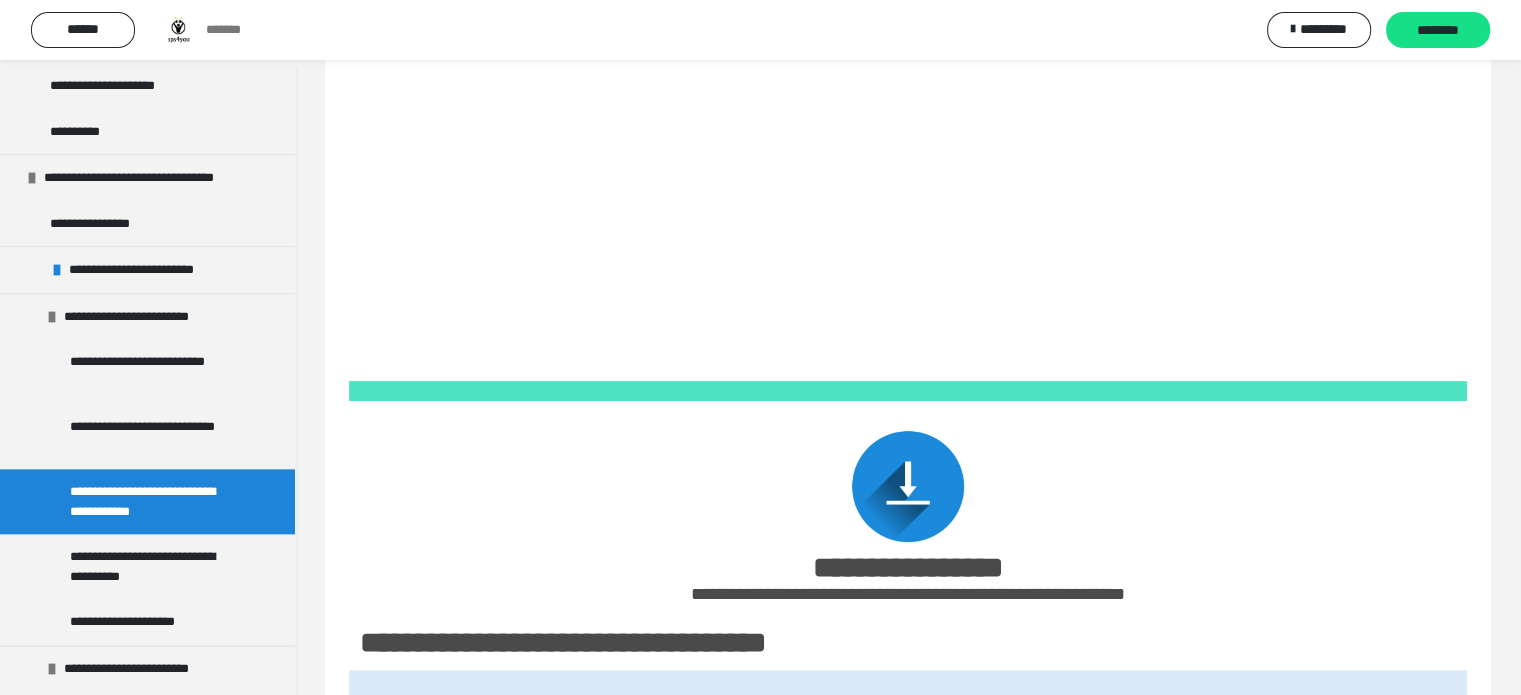 scroll, scrollTop: 200, scrollLeft: 0, axis: vertical 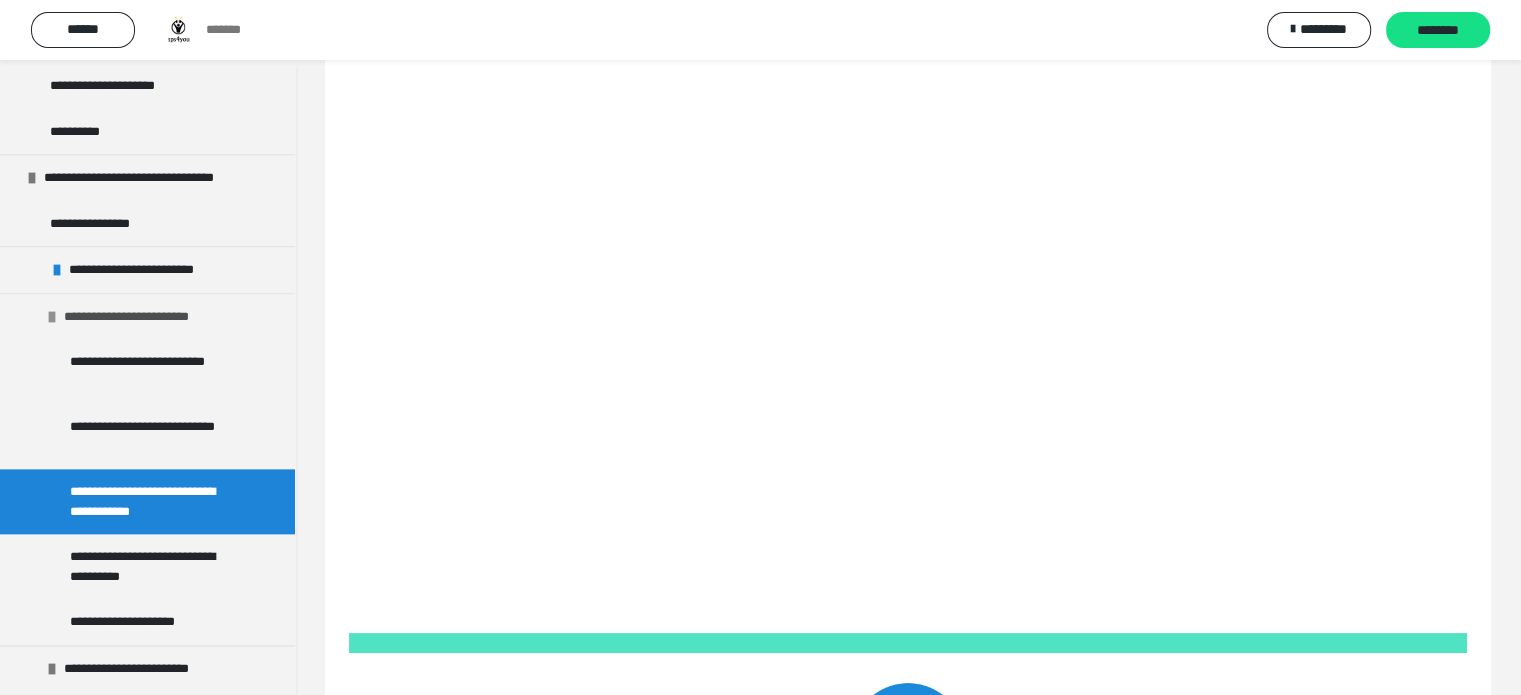 click on "**********" at bounding box center (148, 317) 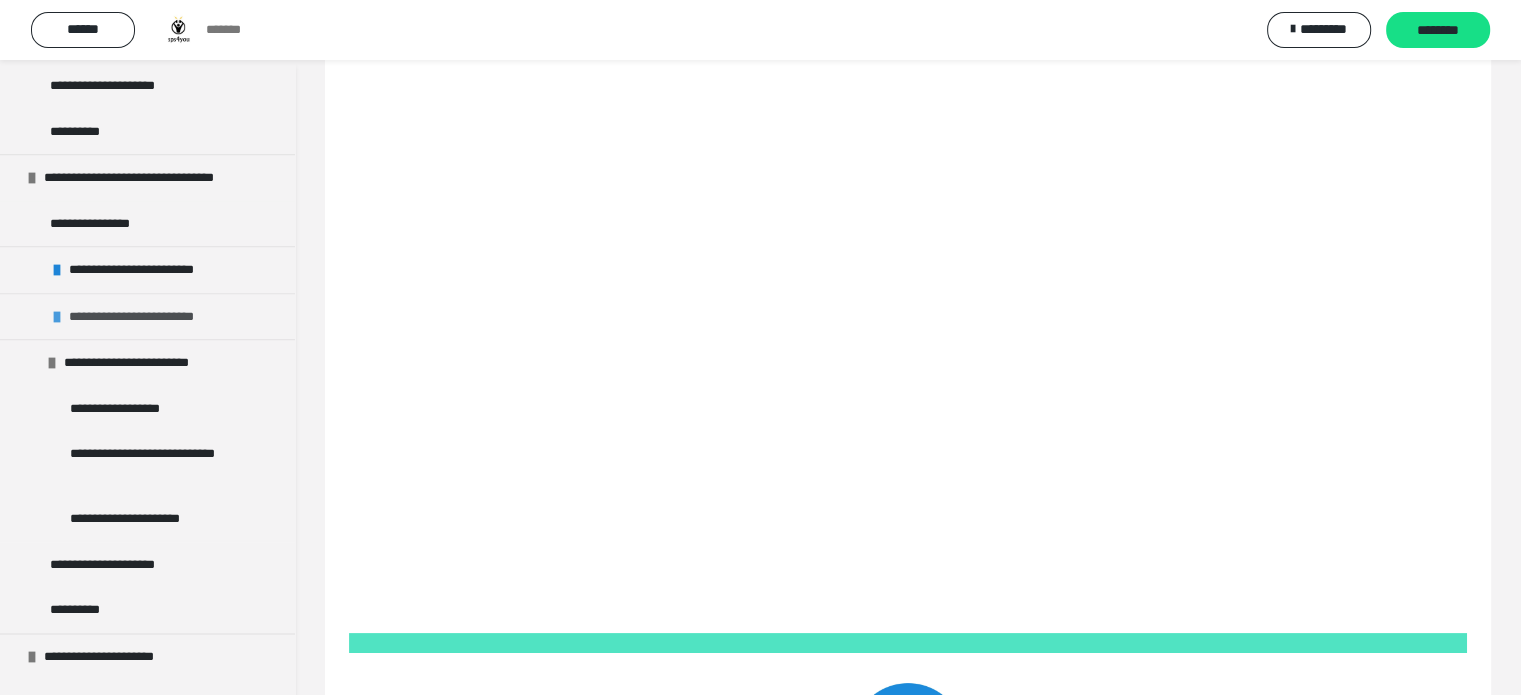 click on "**********" at bounding box center [147, 316] 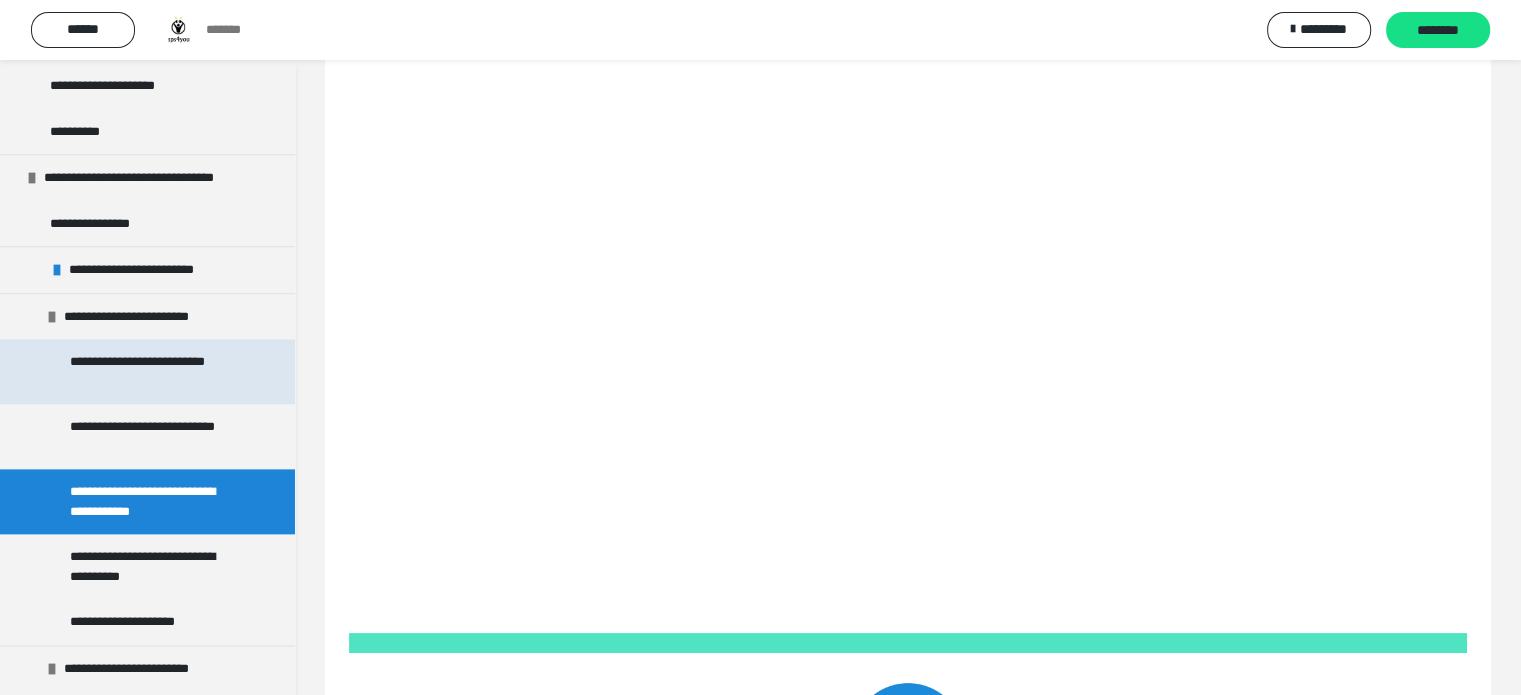 click on "**********" at bounding box center (152, 371) 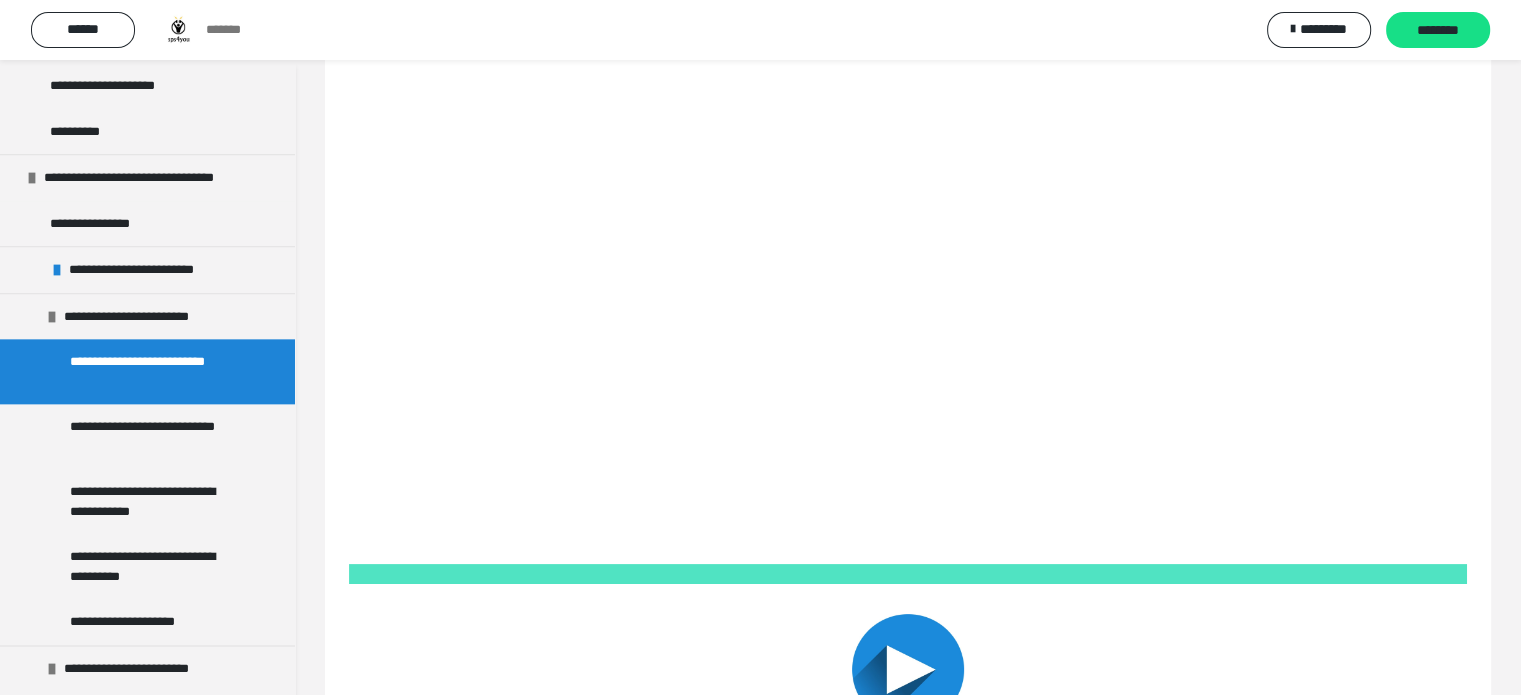 scroll, scrollTop: 300, scrollLeft: 0, axis: vertical 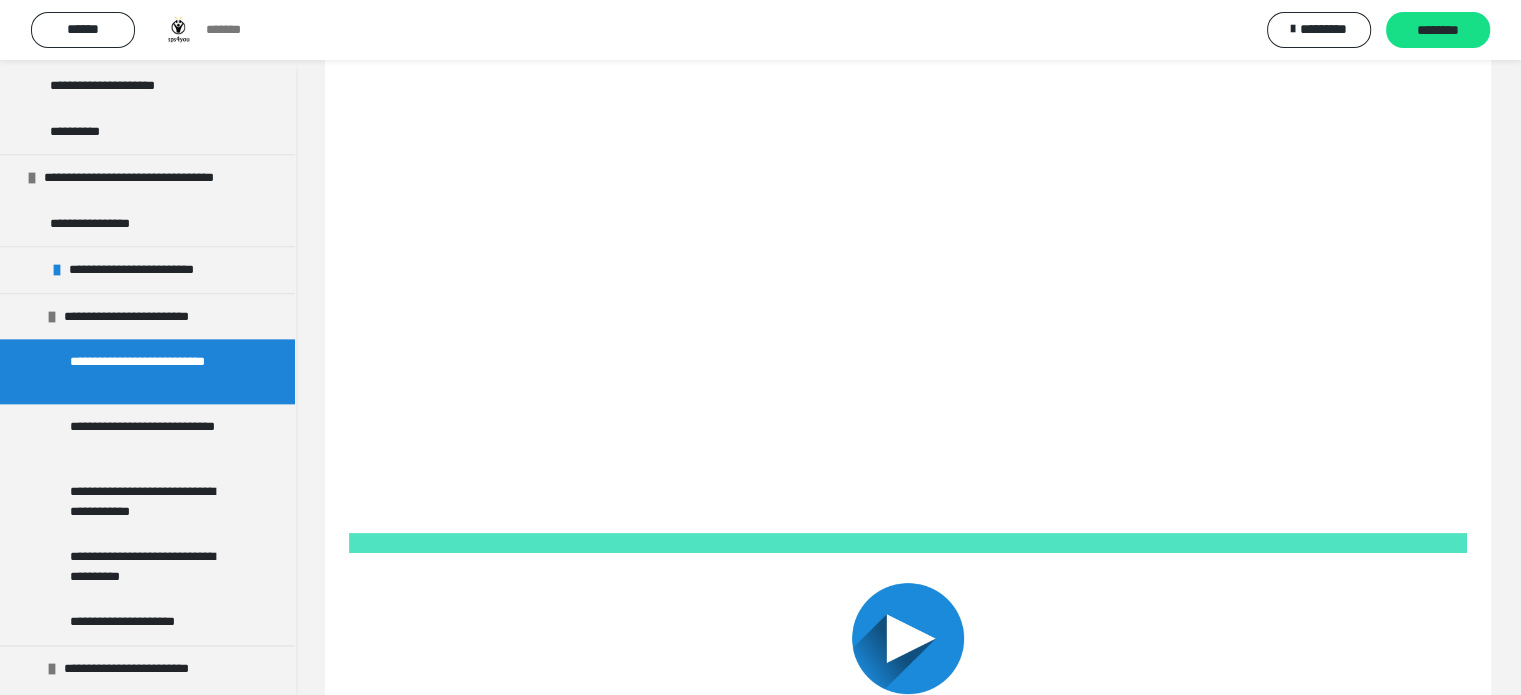 click on "**********" at bounding box center (152, 371) 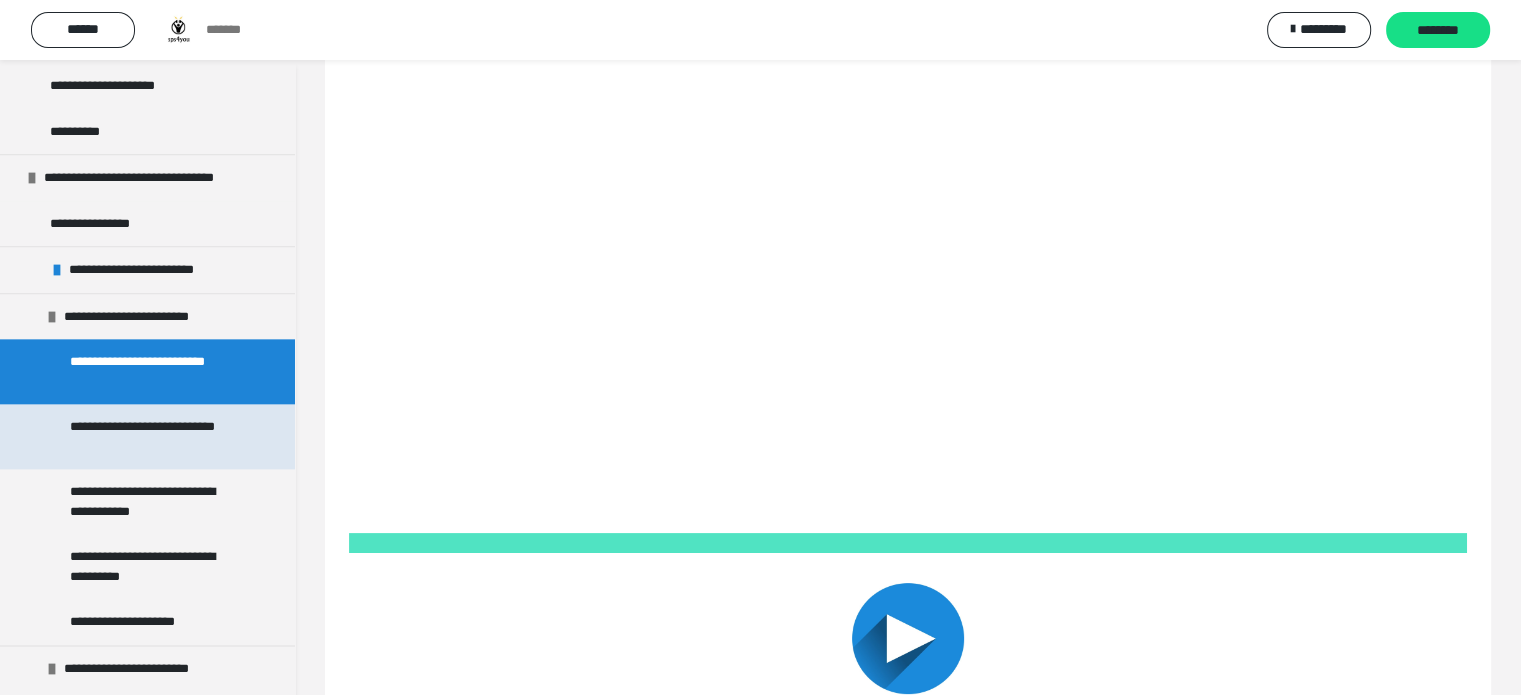 click on "**********" at bounding box center [152, 436] 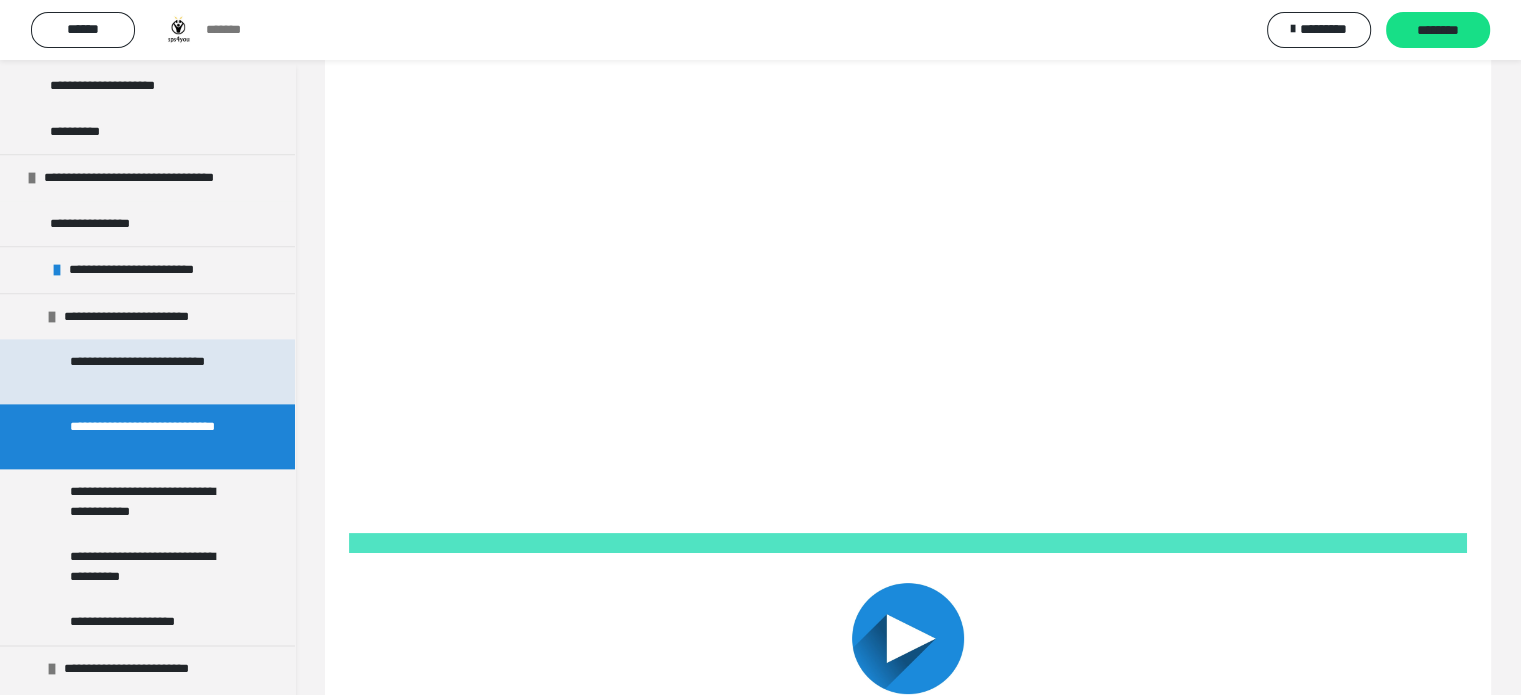 click on "**********" at bounding box center (152, 371) 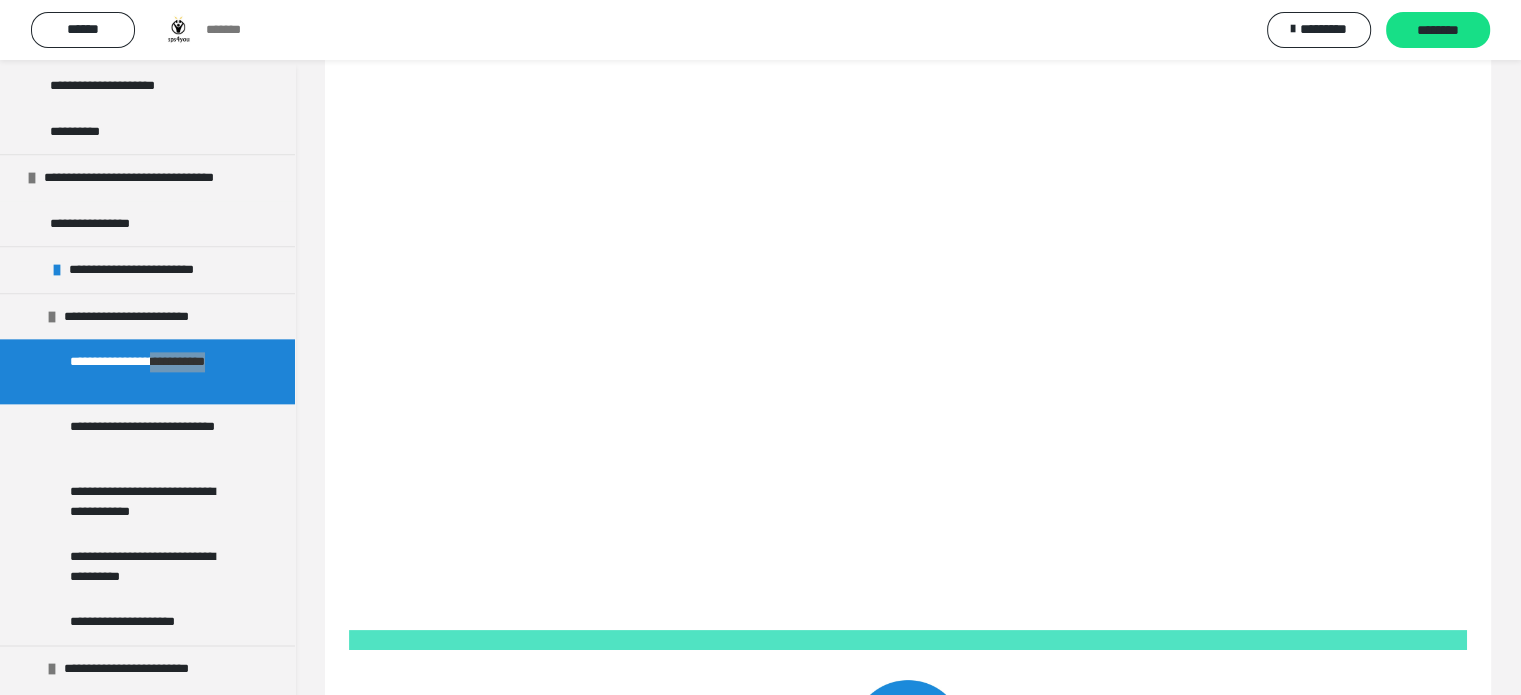 scroll, scrollTop: 200, scrollLeft: 0, axis: vertical 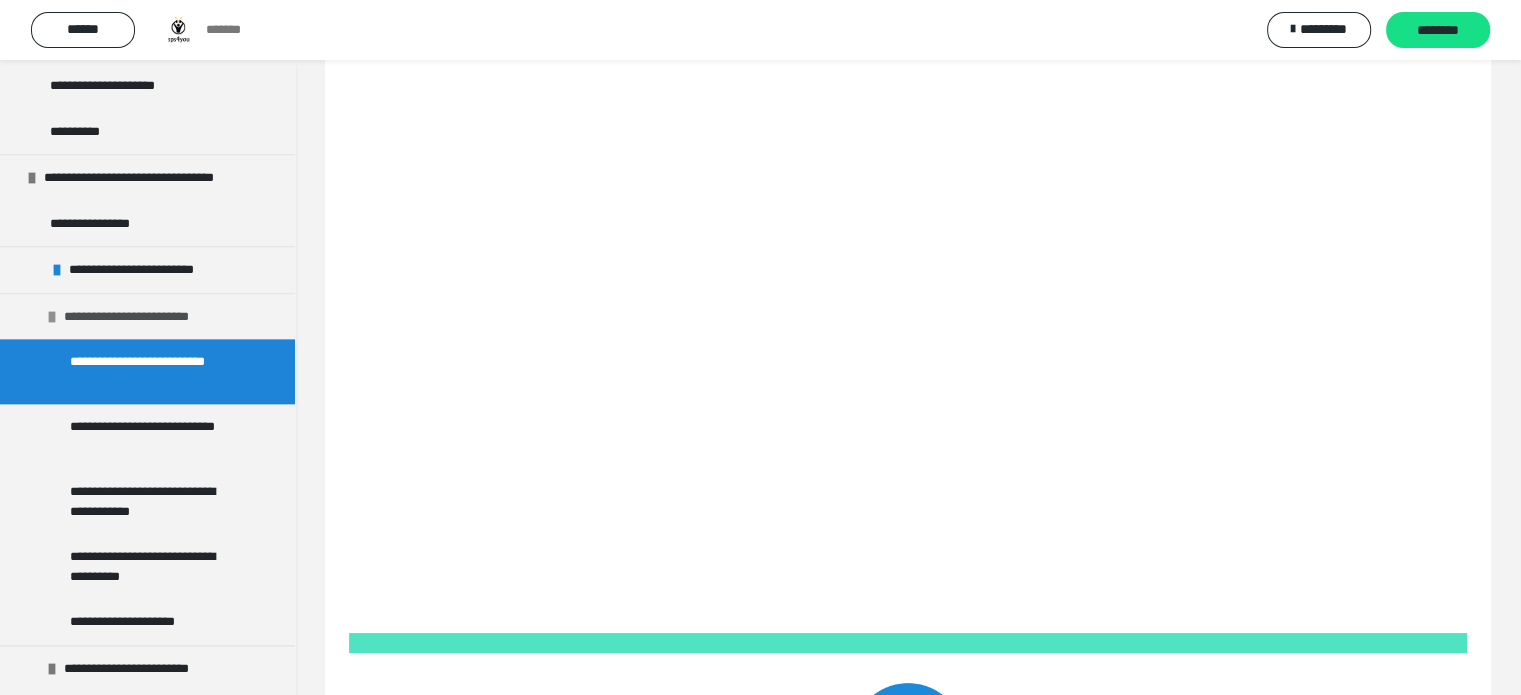 click on "**********" at bounding box center [148, 317] 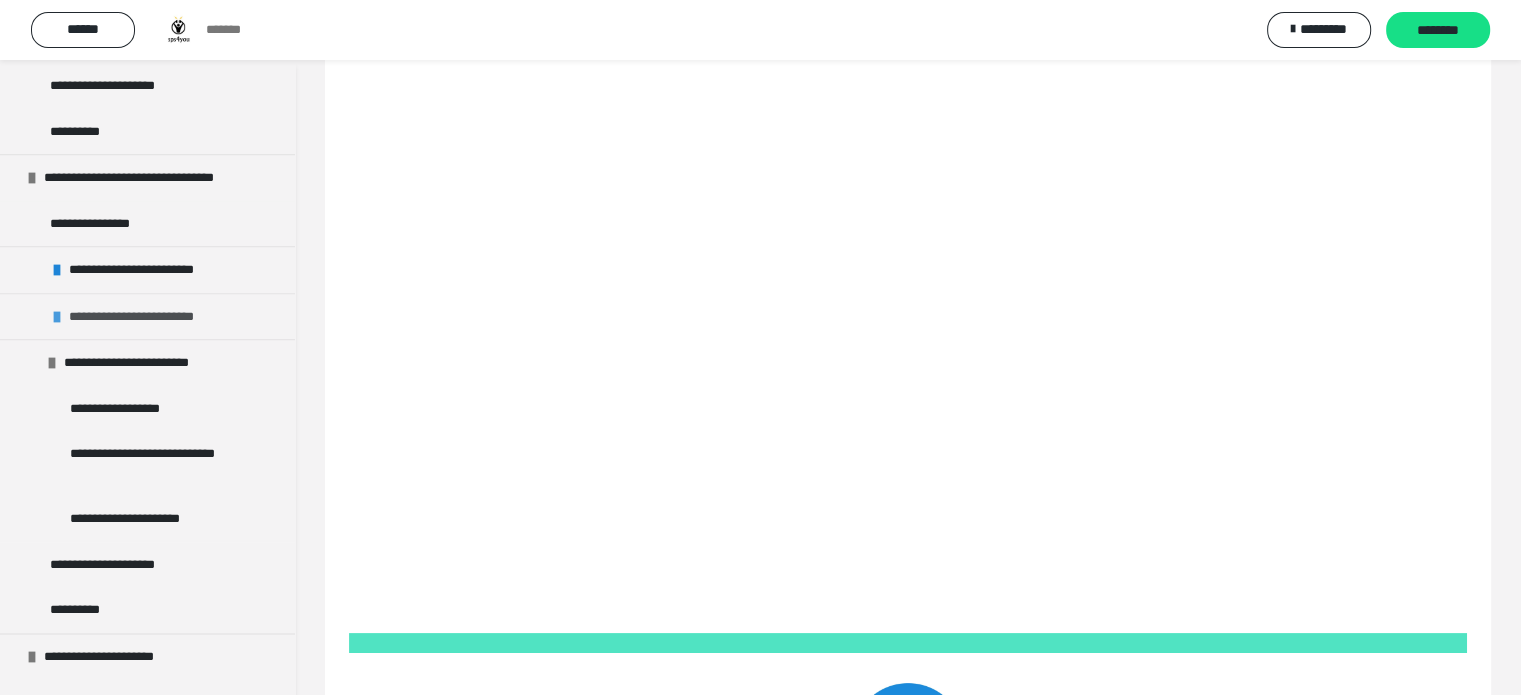 click on "**********" at bounding box center (147, 316) 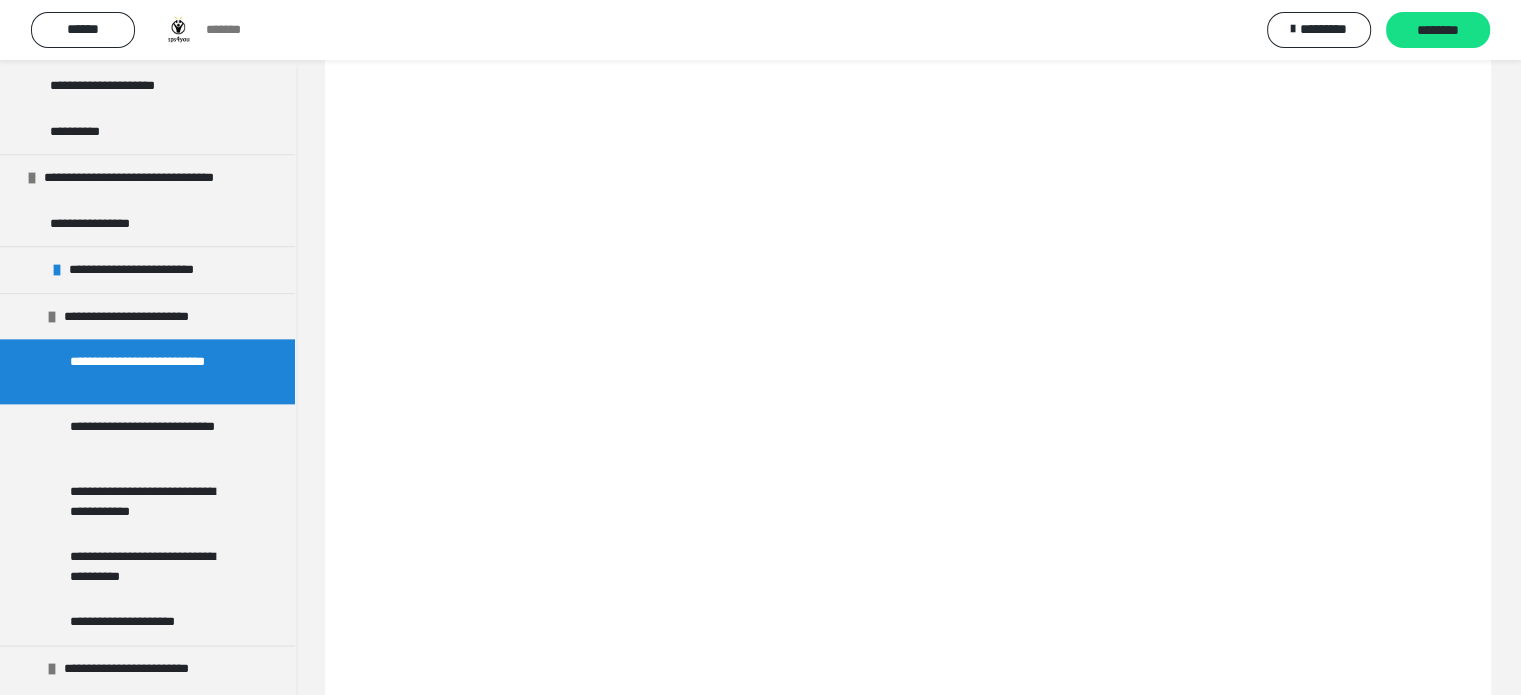 scroll, scrollTop: 55, scrollLeft: 0, axis: vertical 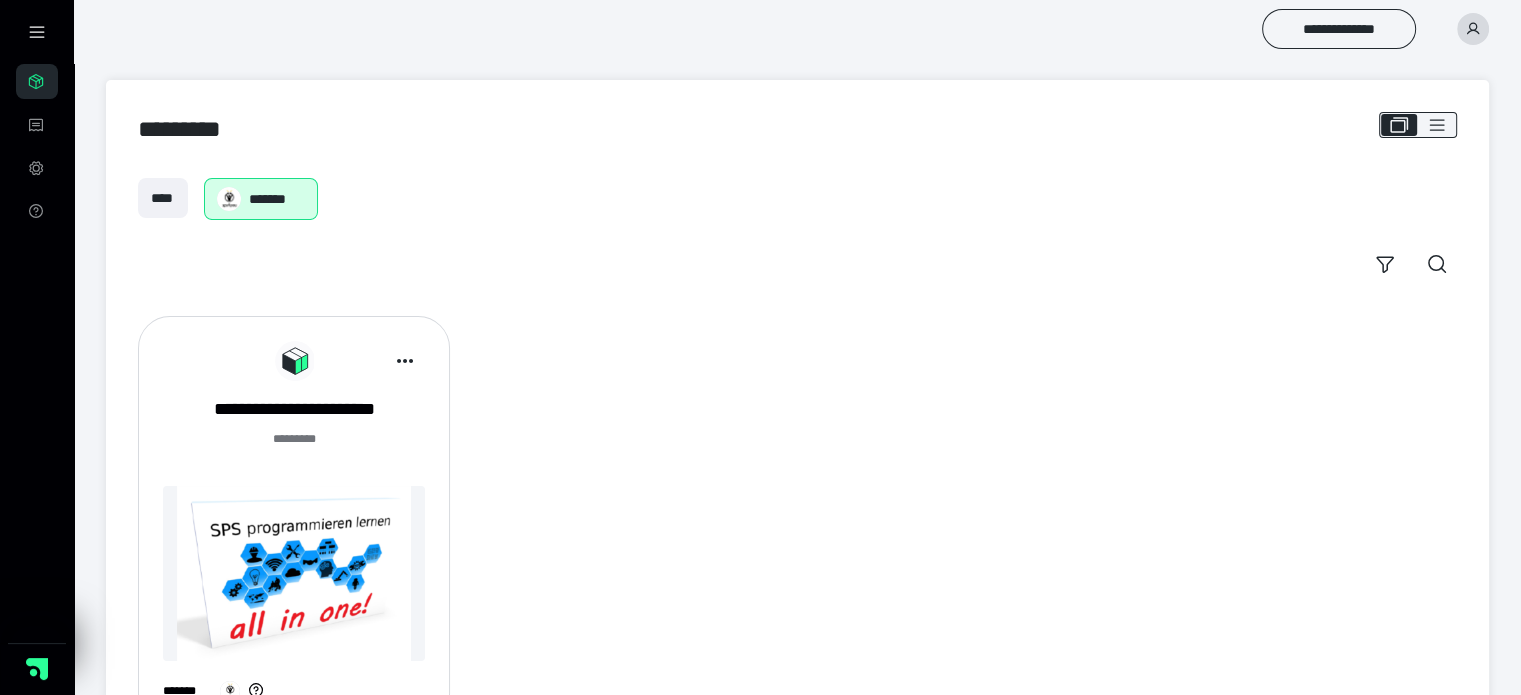click at bounding box center [294, 573] 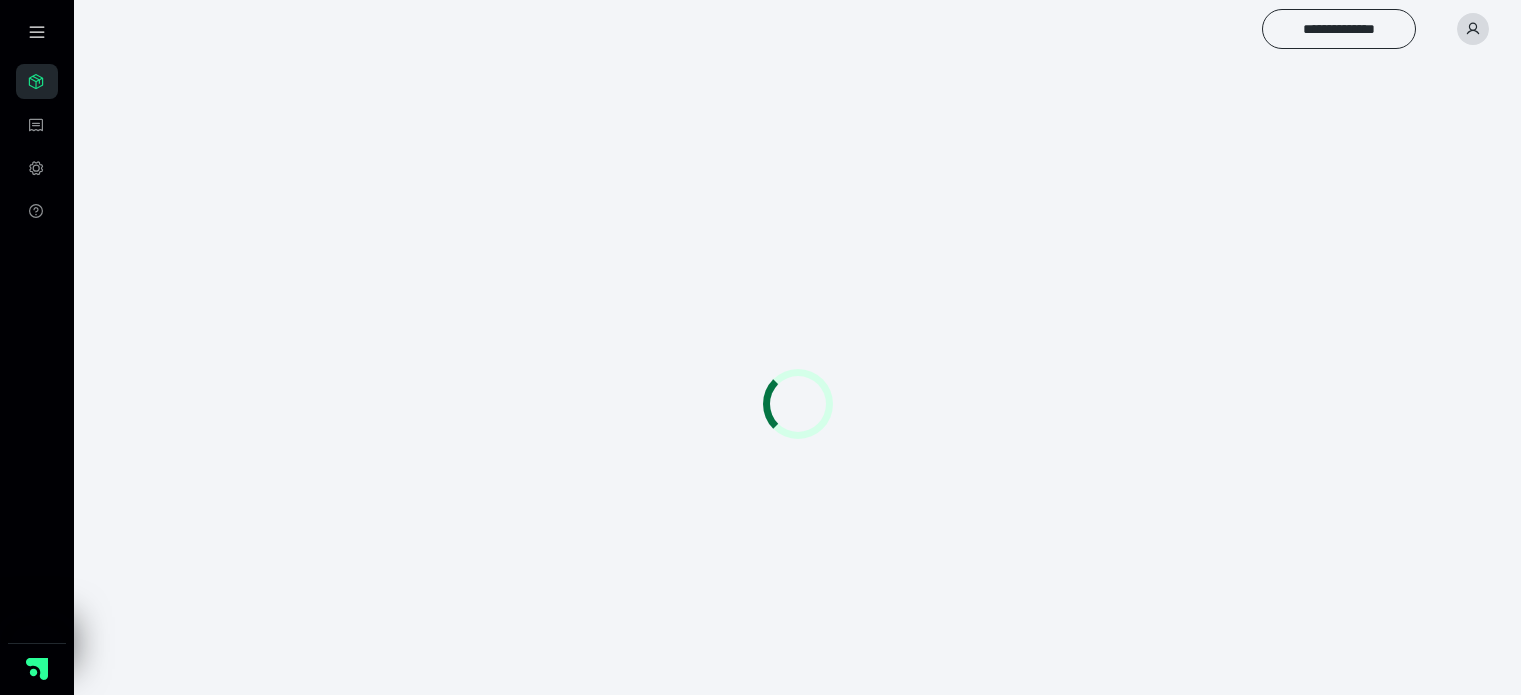 scroll, scrollTop: 0, scrollLeft: 0, axis: both 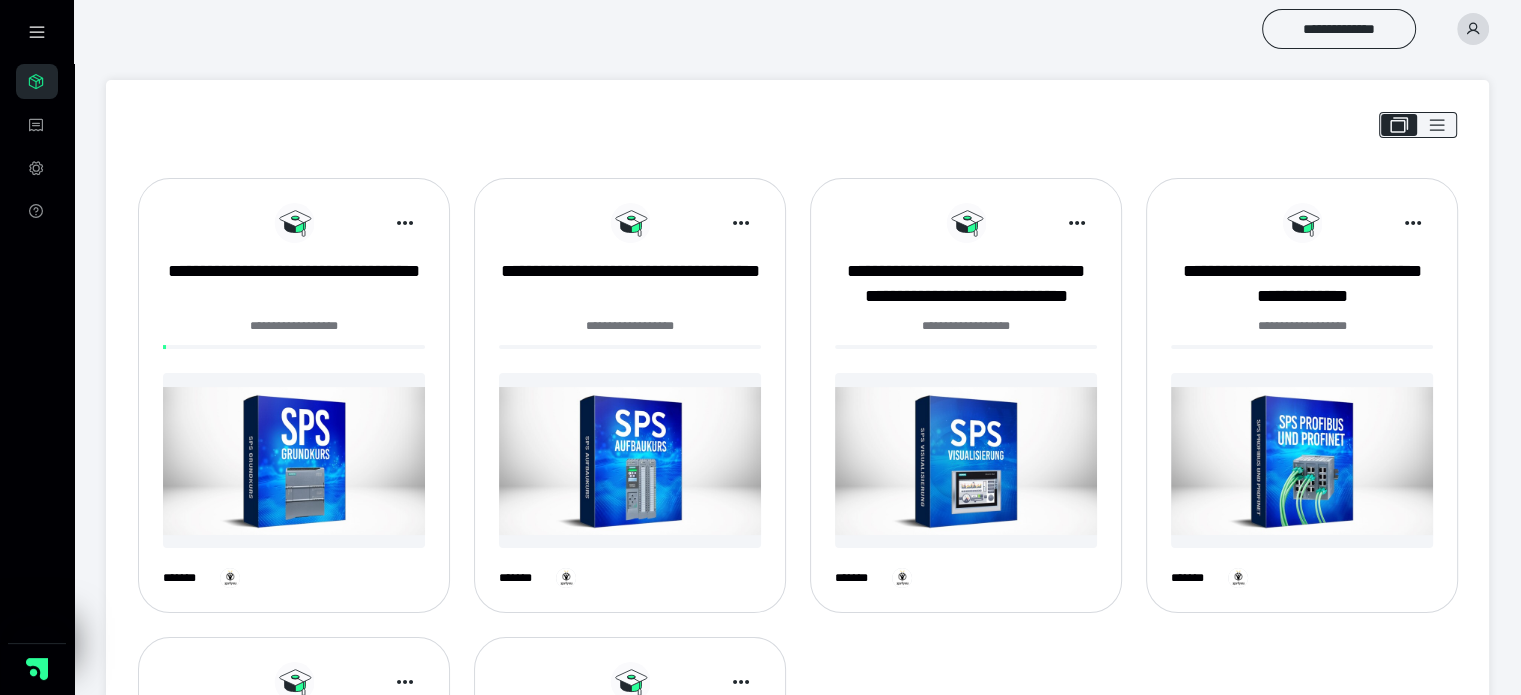 click at bounding box center [294, 460] 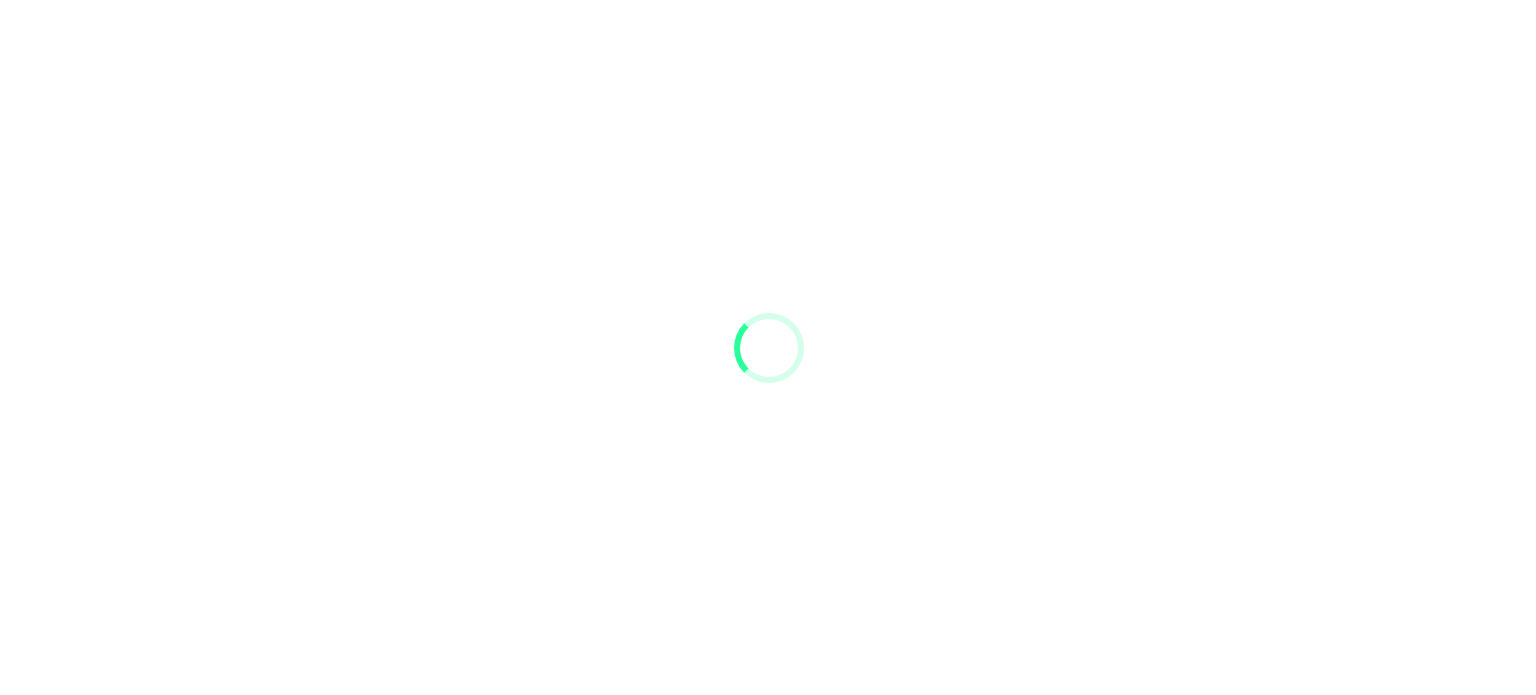 scroll, scrollTop: 0, scrollLeft: 0, axis: both 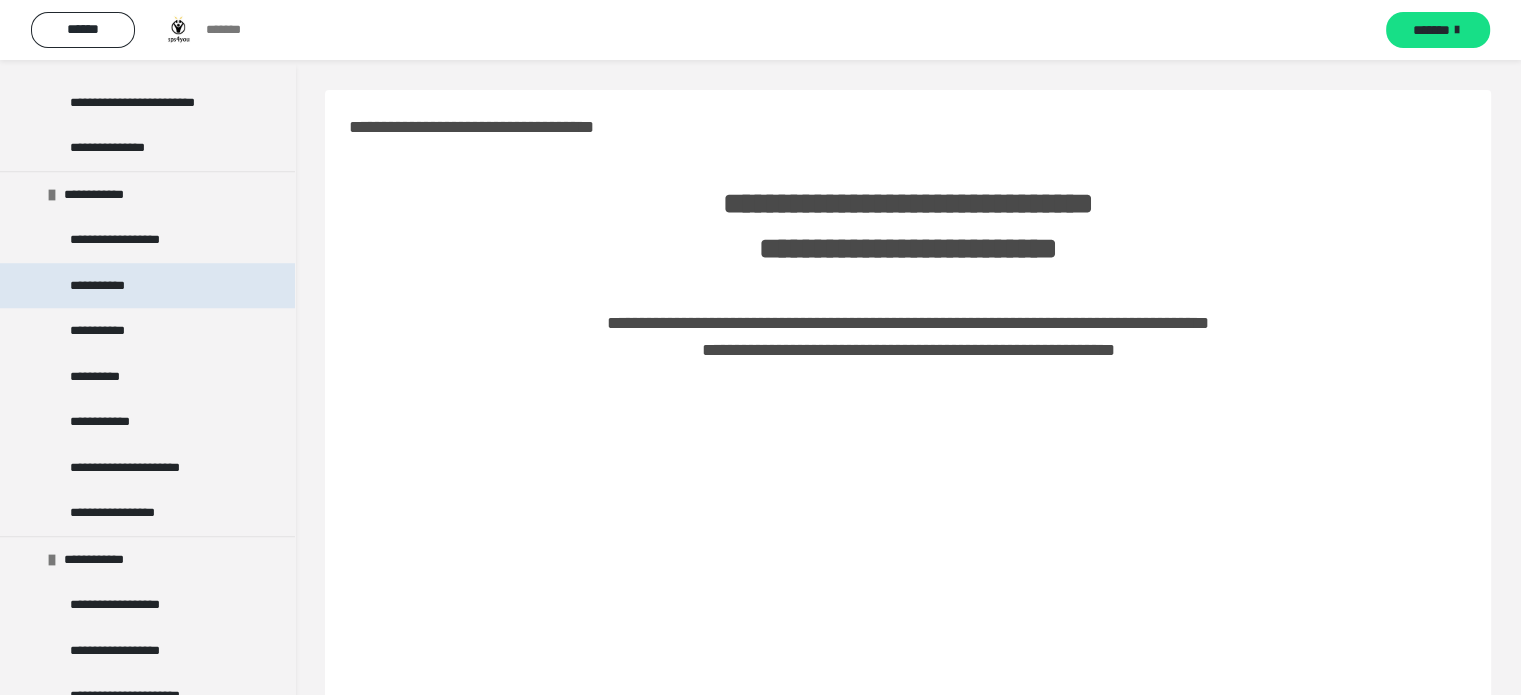 click on "**********" at bounding box center [147, 286] 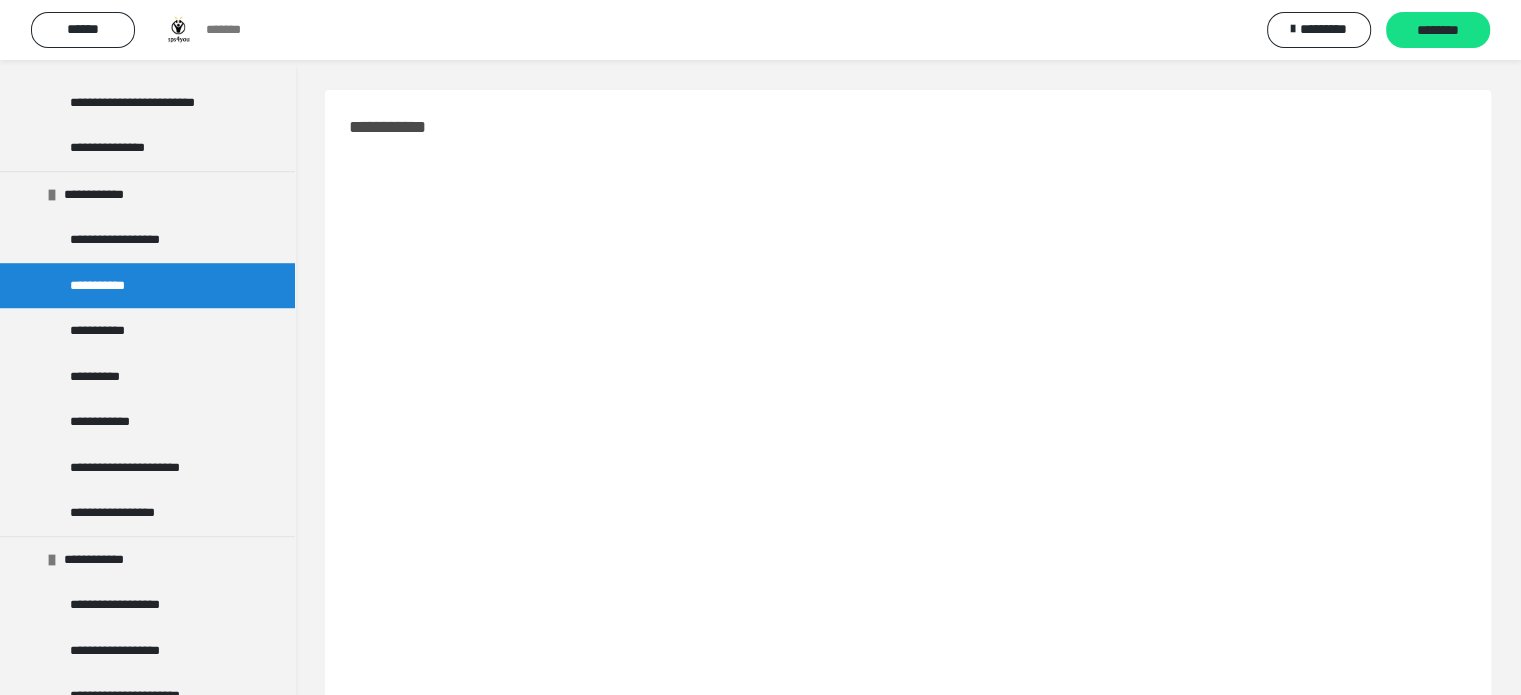 scroll, scrollTop: 430, scrollLeft: 0, axis: vertical 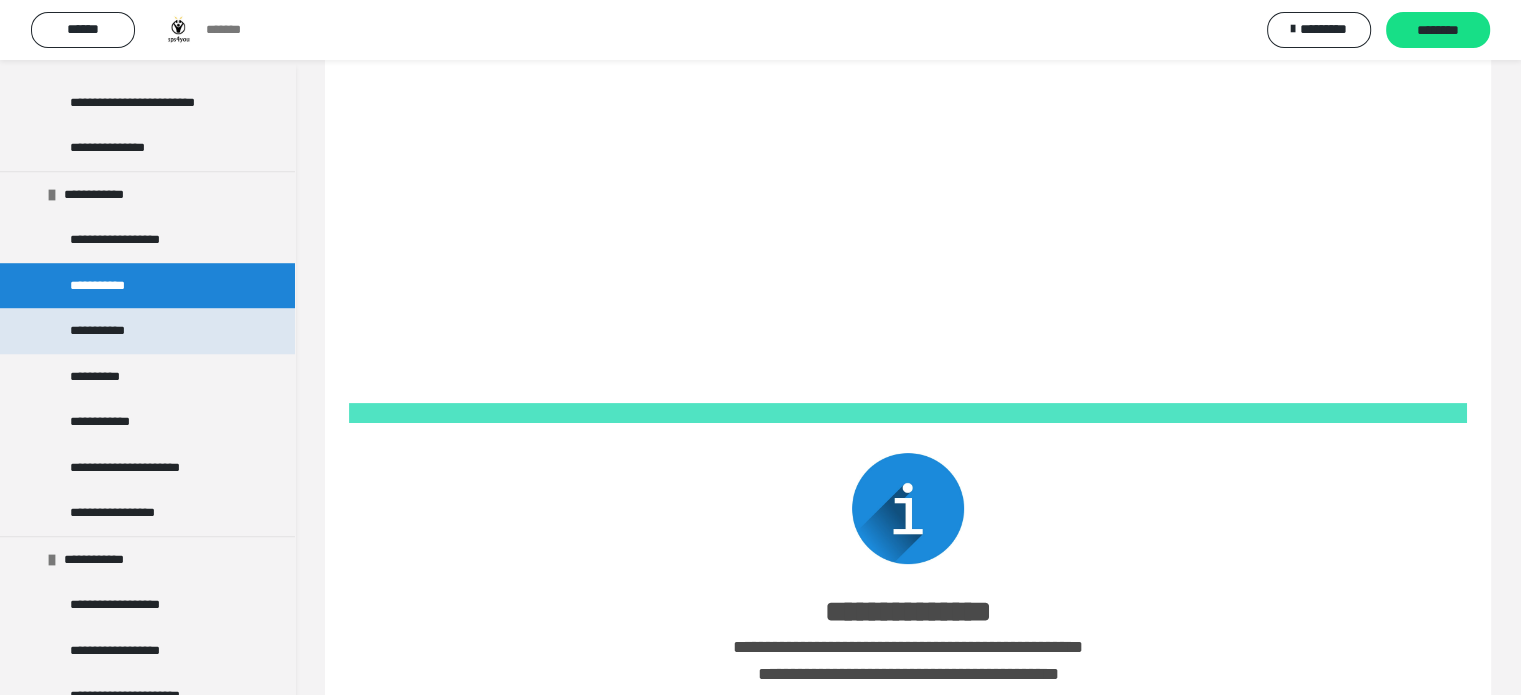 click on "**********" at bounding box center [147, 331] 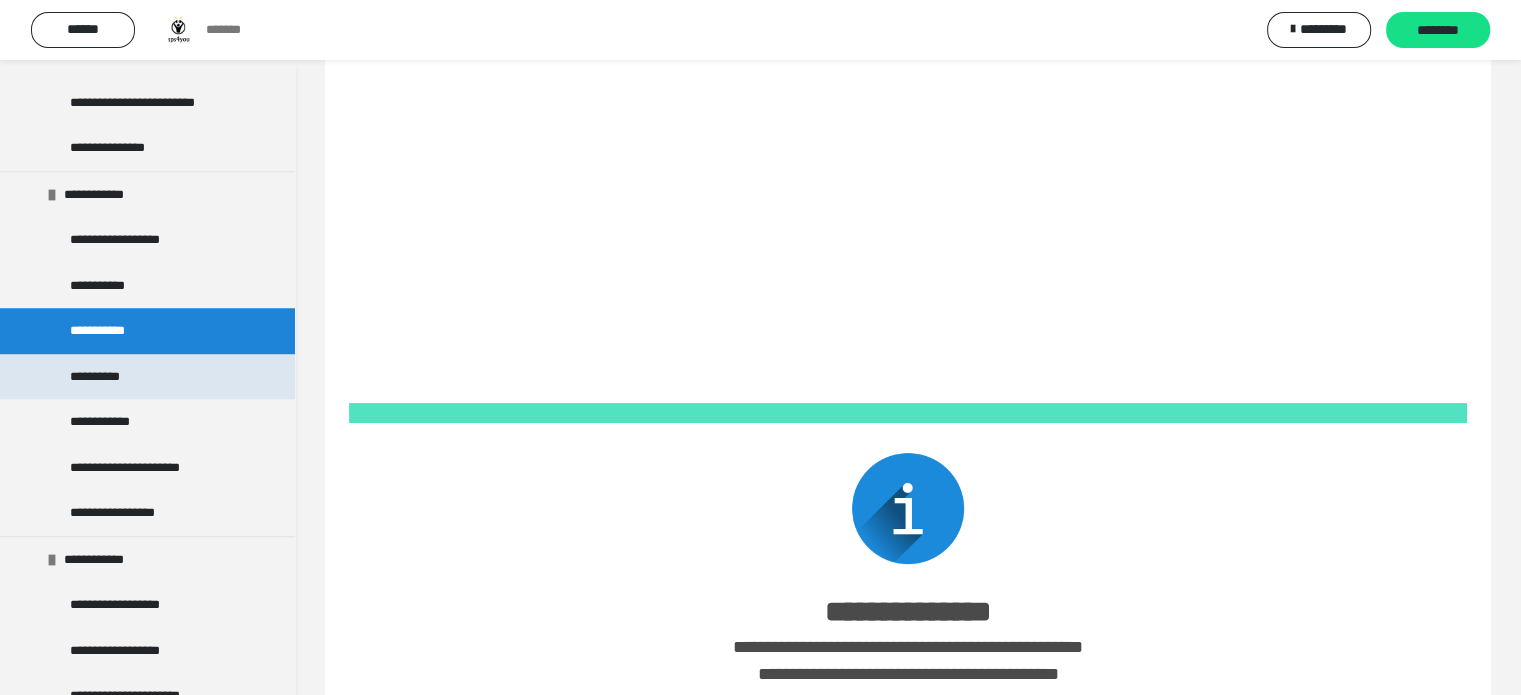 click on "**********" at bounding box center [147, 377] 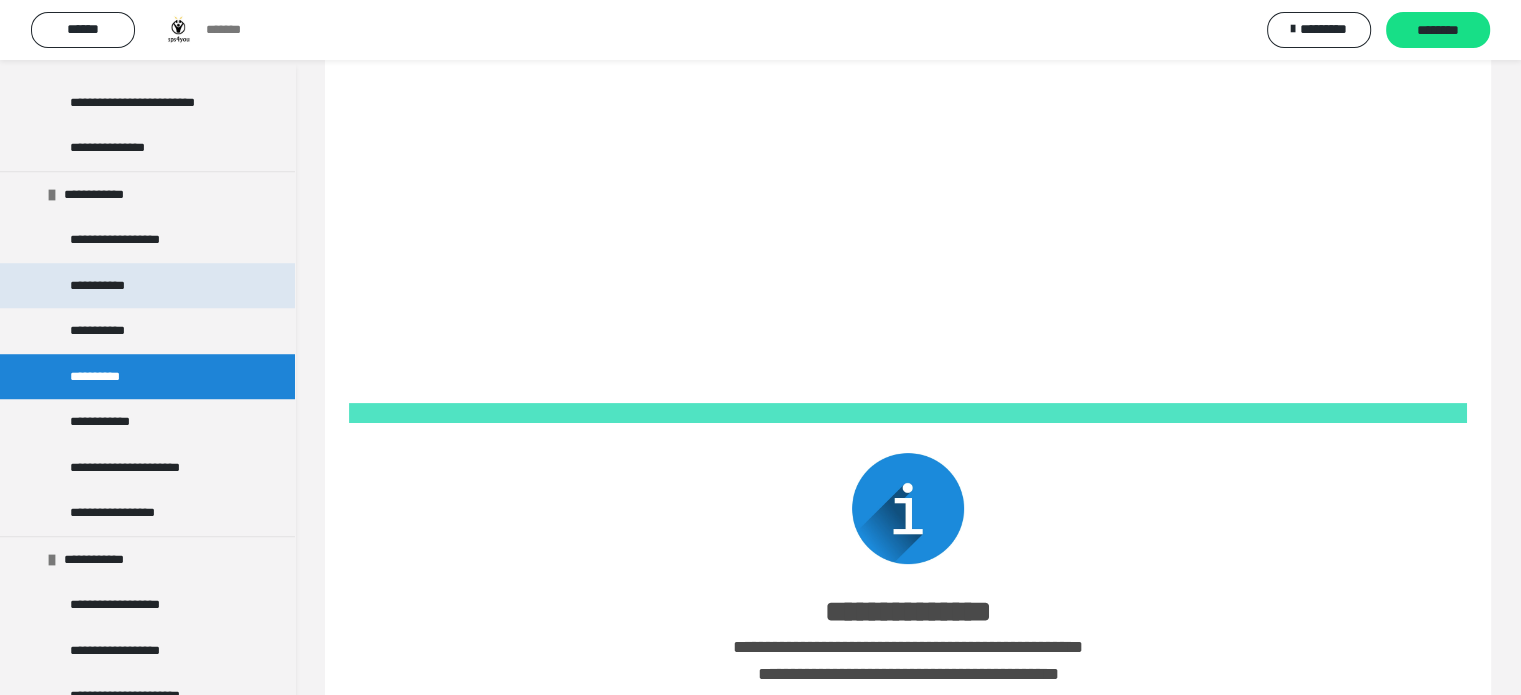 click on "**********" at bounding box center [104, 286] 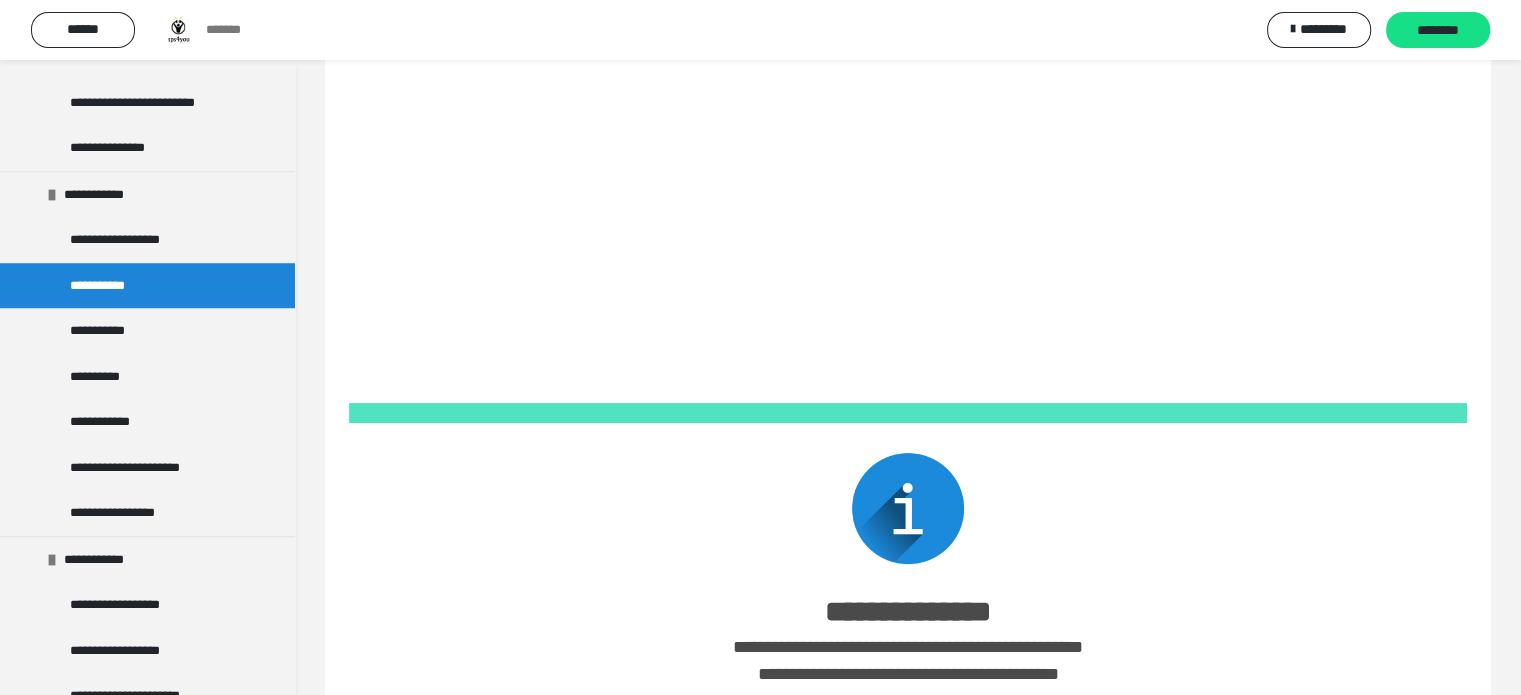 click on "**********" at bounding box center (147, 286) 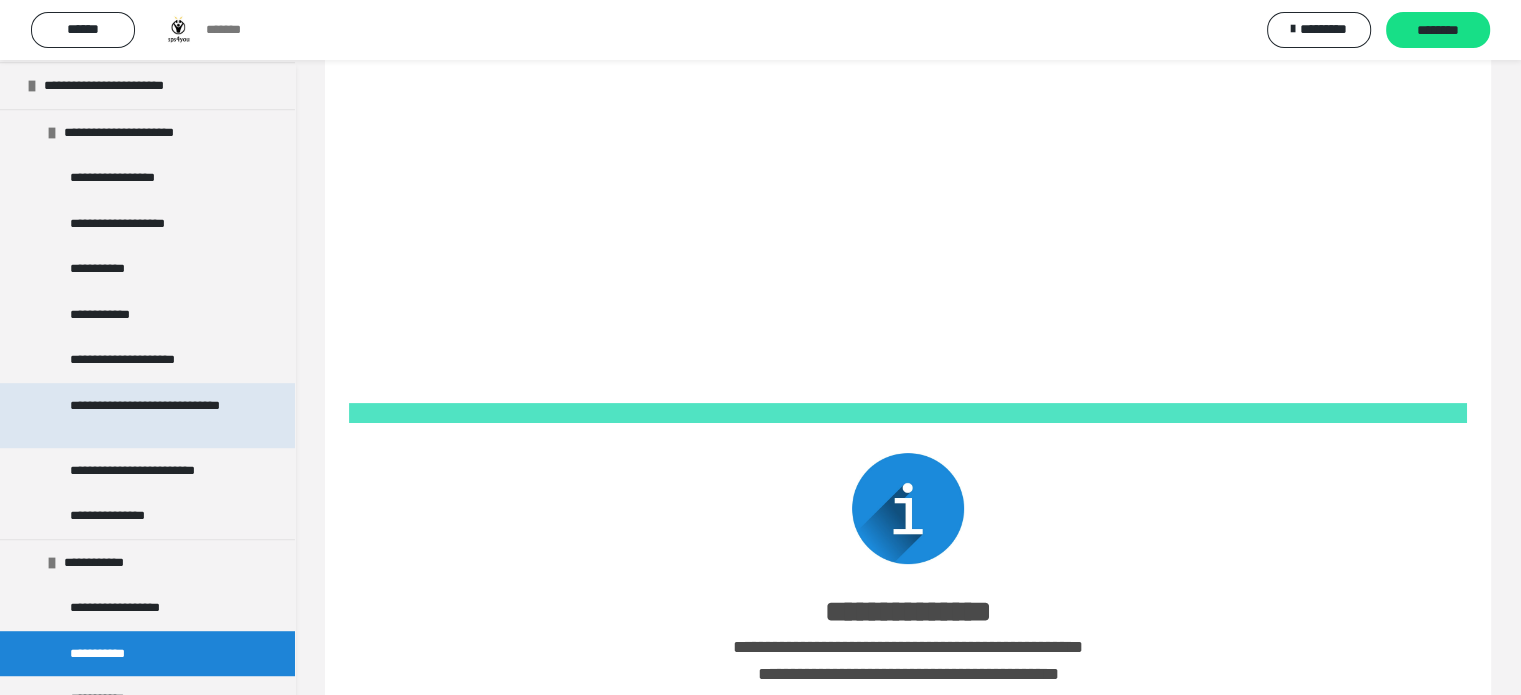 scroll, scrollTop: 1100, scrollLeft: 0, axis: vertical 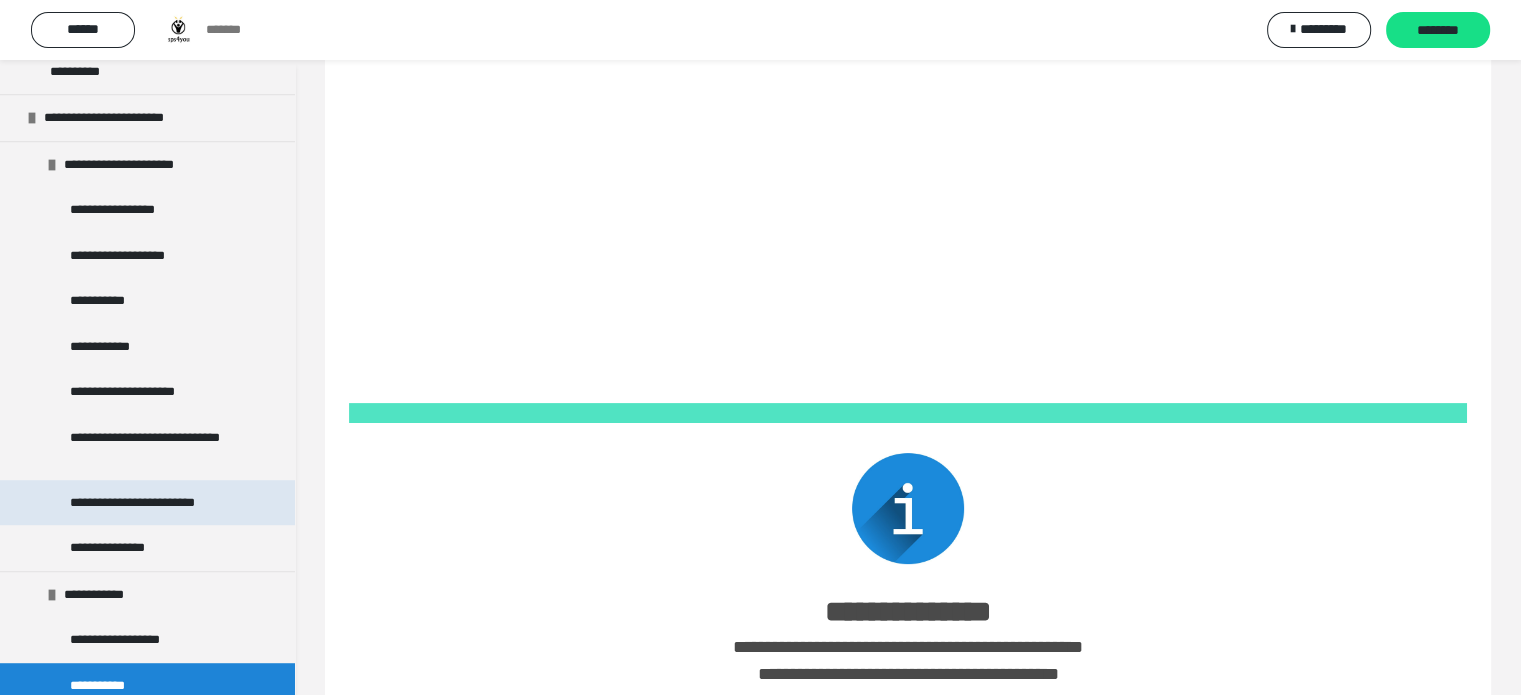 click on "**********" at bounding box center [150, 503] 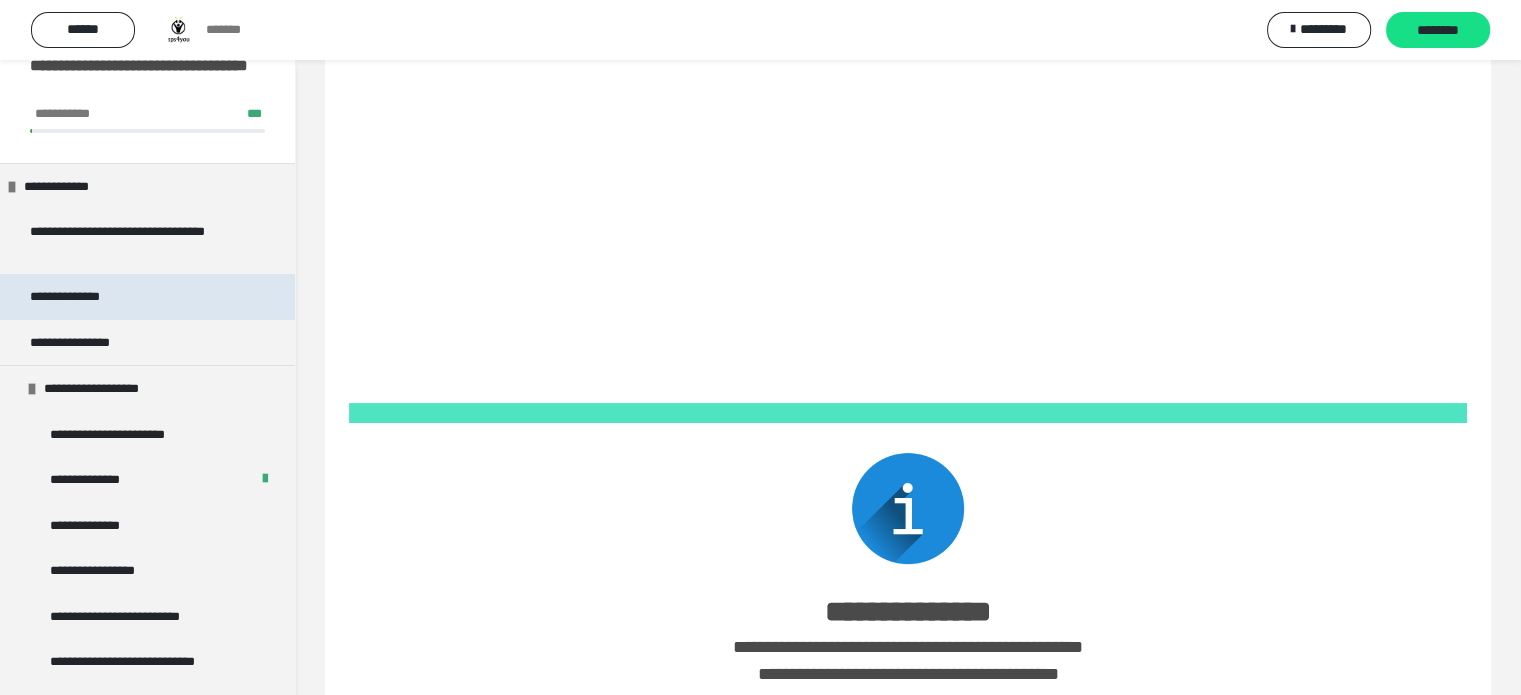 scroll, scrollTop: 0, scrollLeft: 0, axis: both 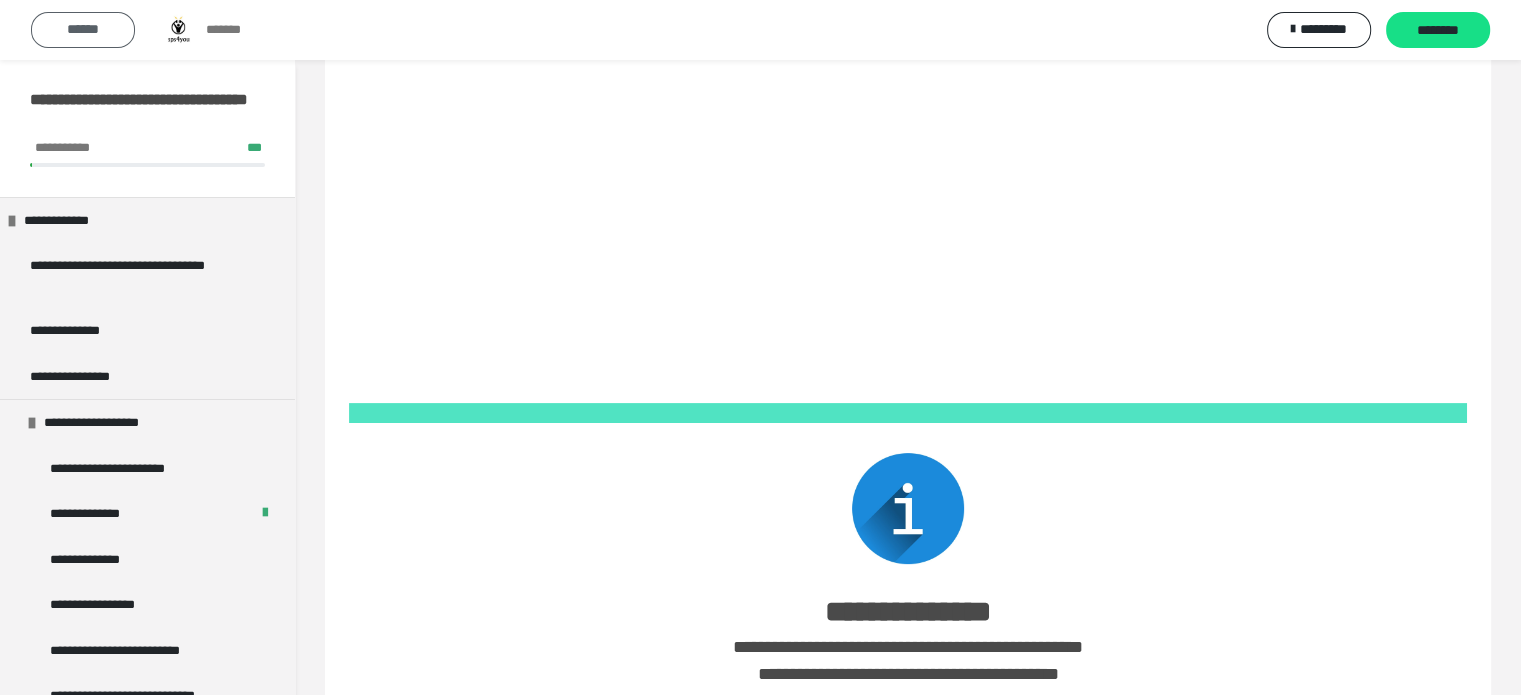 click on "******" at bounding box center (83, 29) 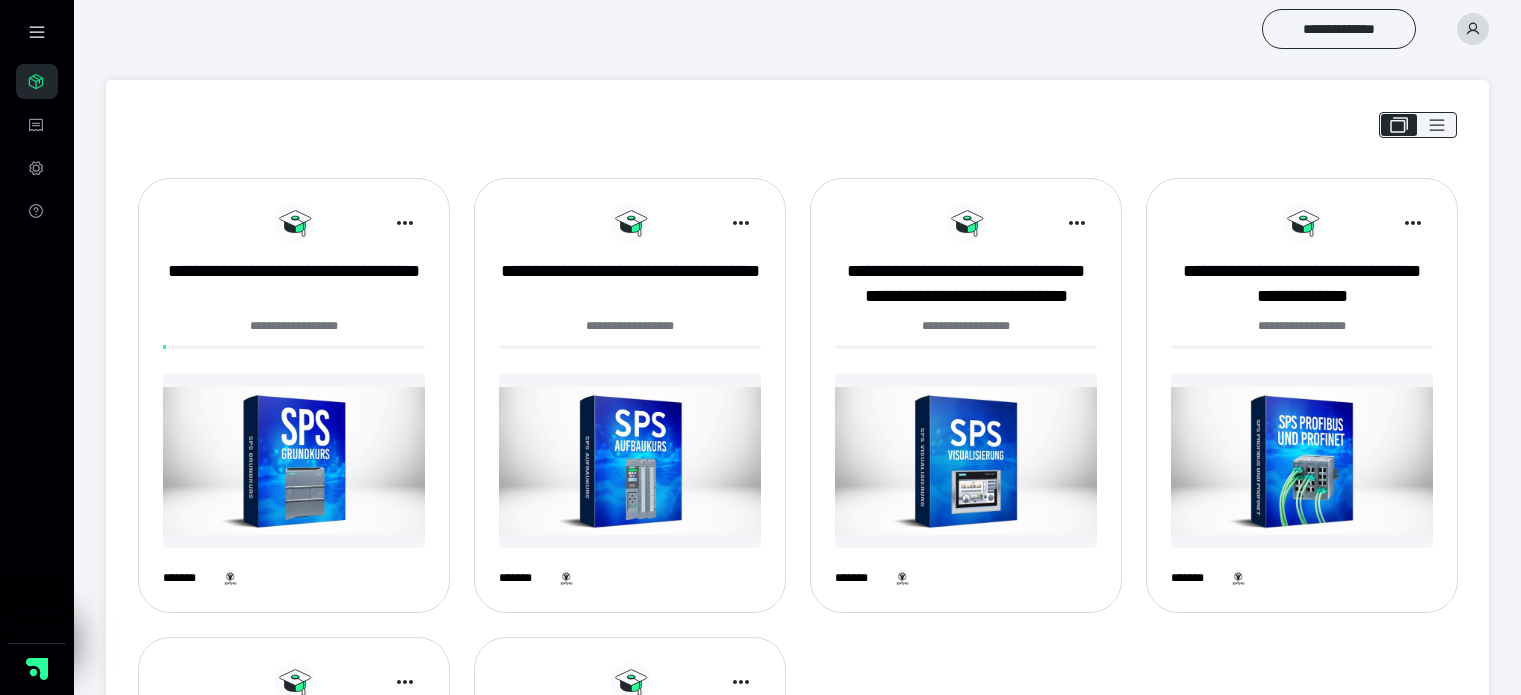 scroll, scrollTop: 0, scrollLeft: 0, axis: both 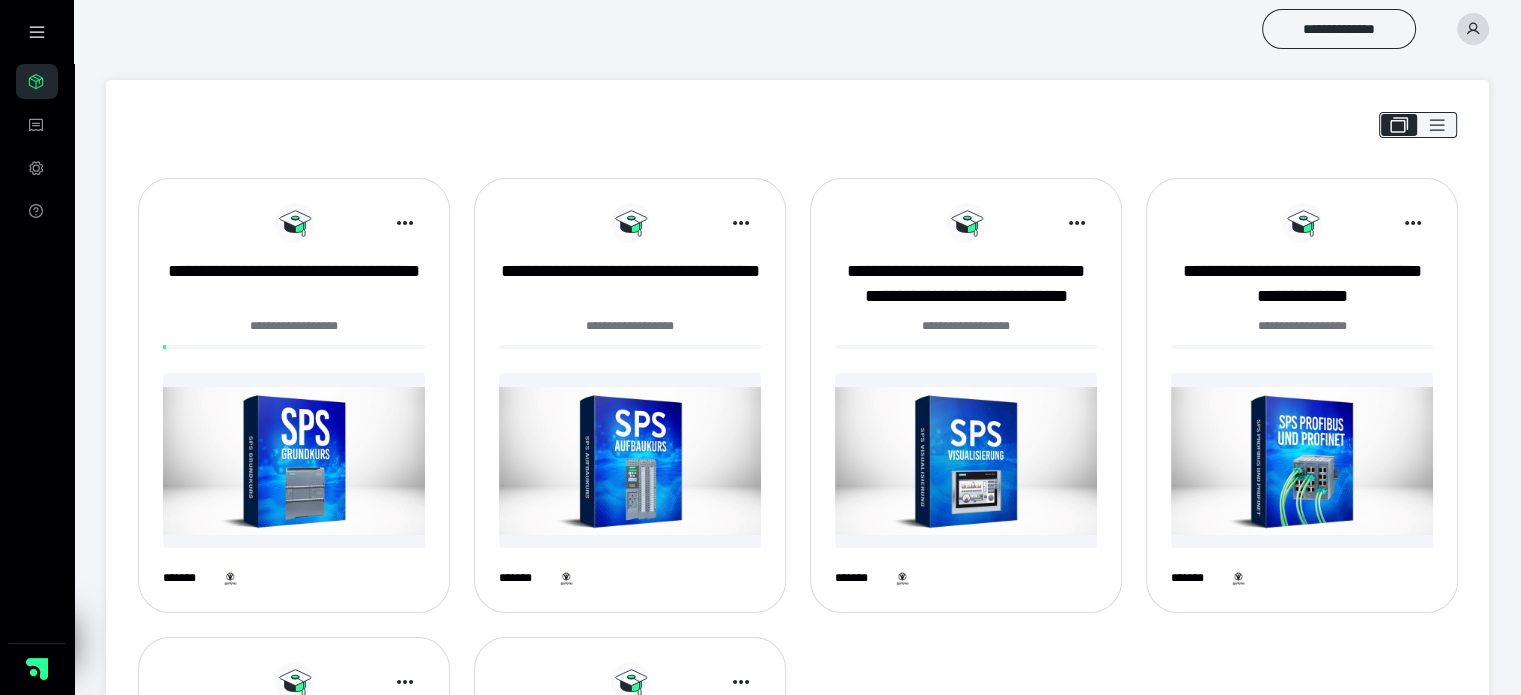 click at bounding box center [630, 460] 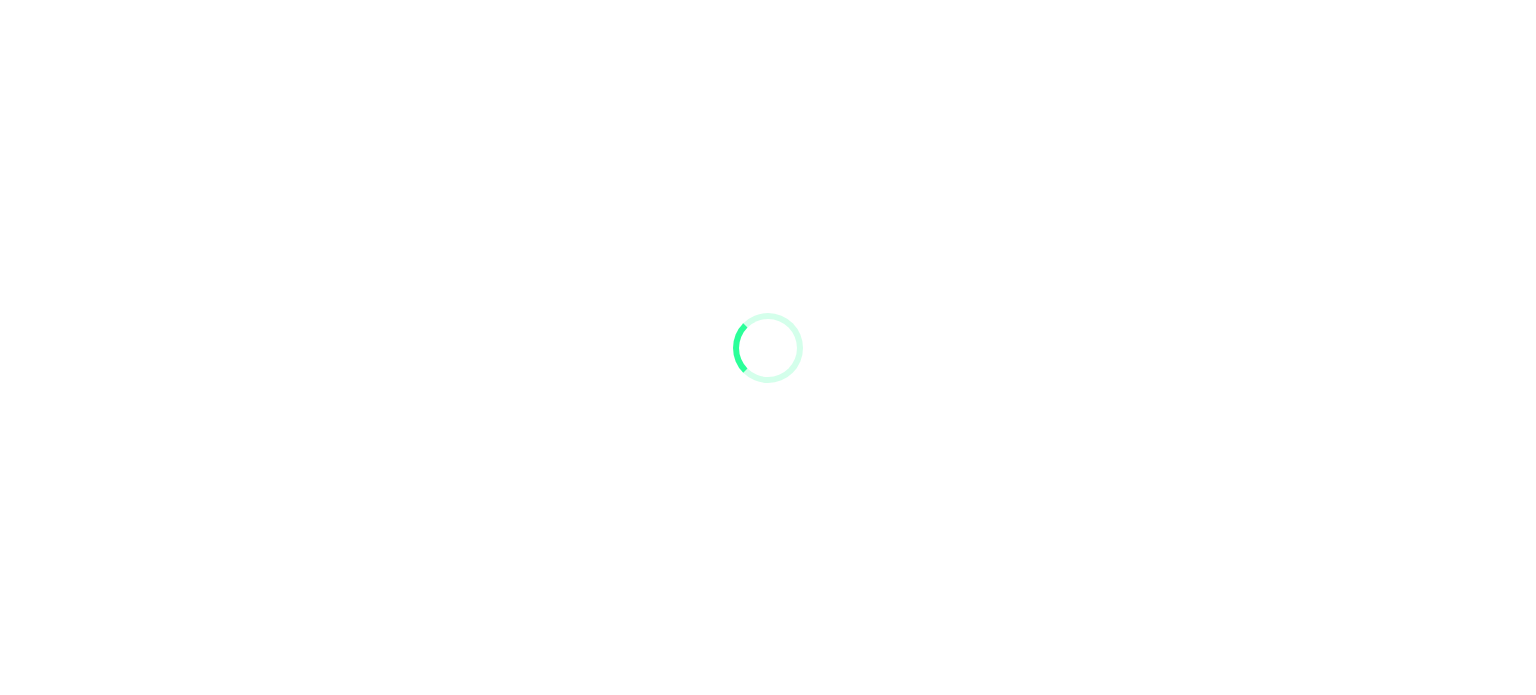 scroll, scrollTop: 0, scrollLeft: 0, axis: both 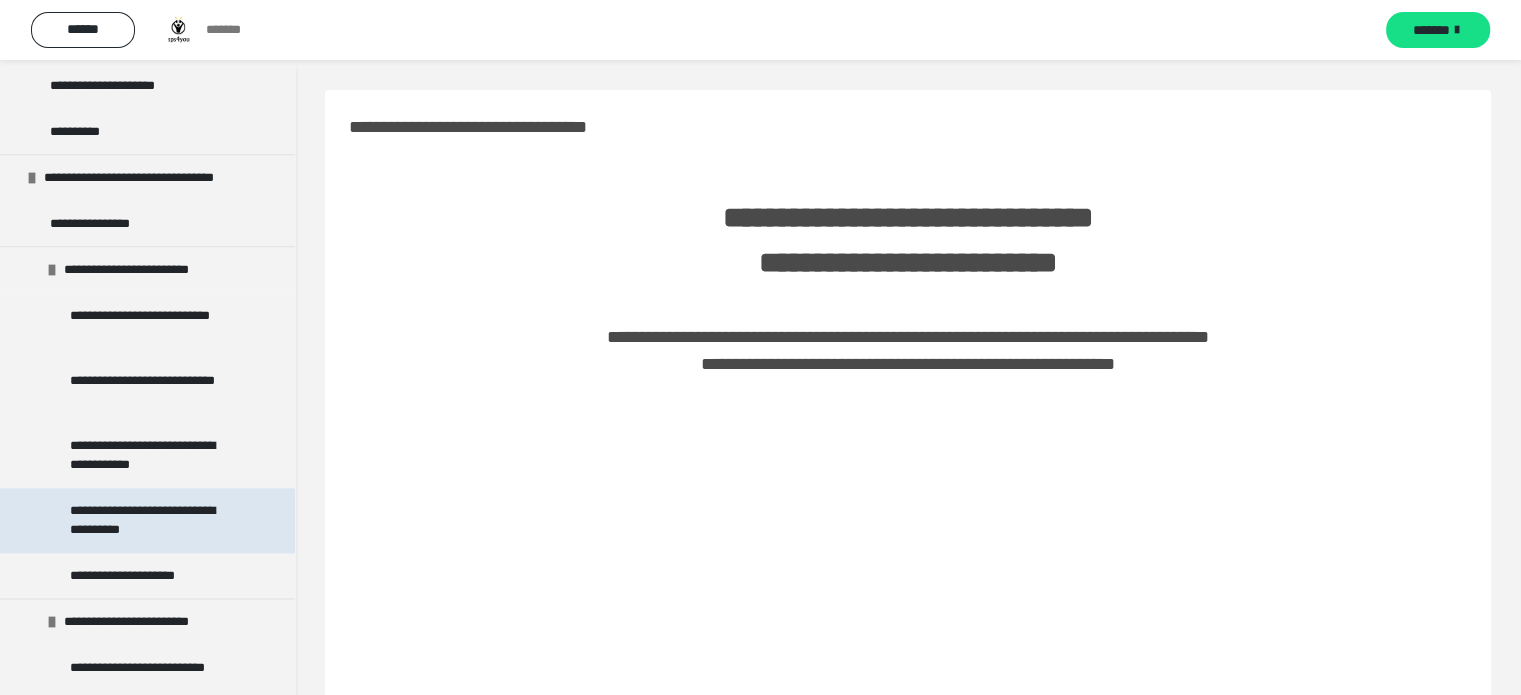 click on "**********" at bounding box center (152, 520) 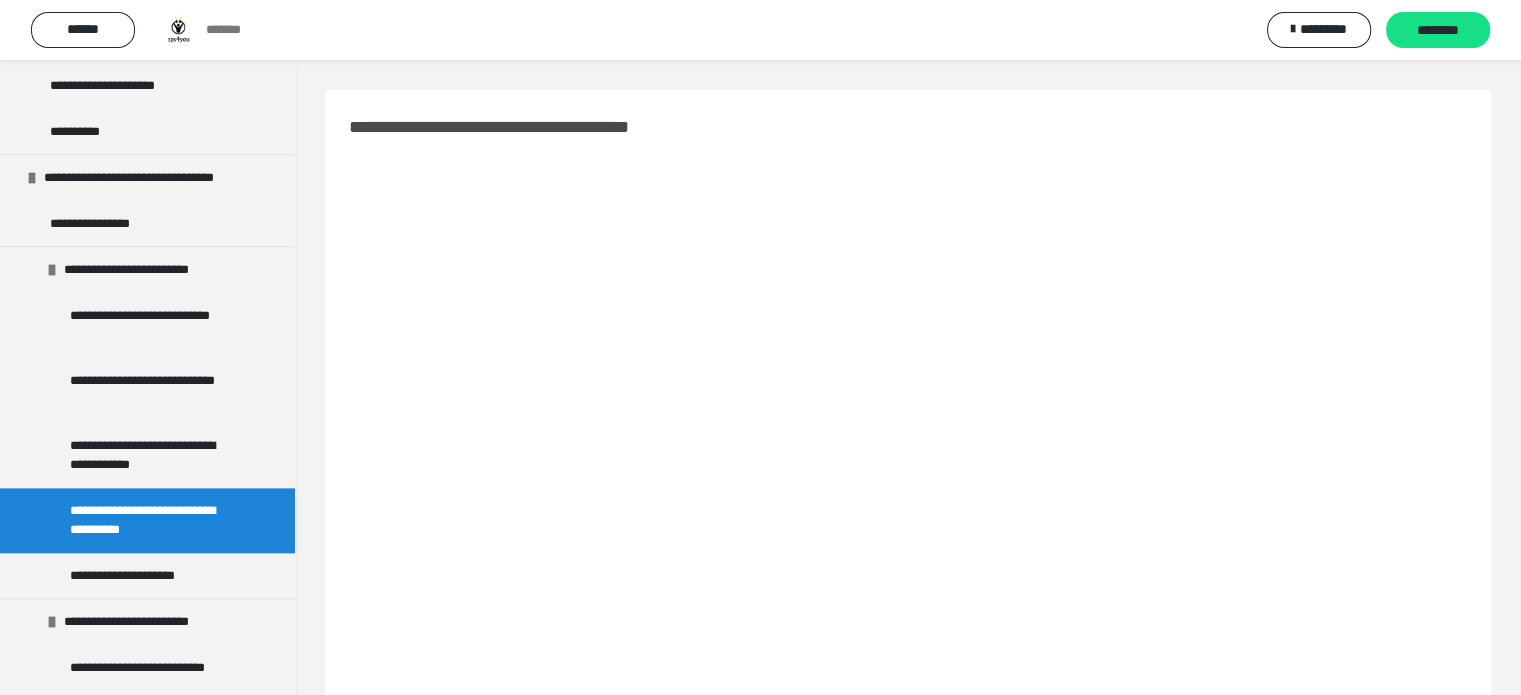 scroll, scrollTop: 430, scrollLeft: 0, axis: vertical 